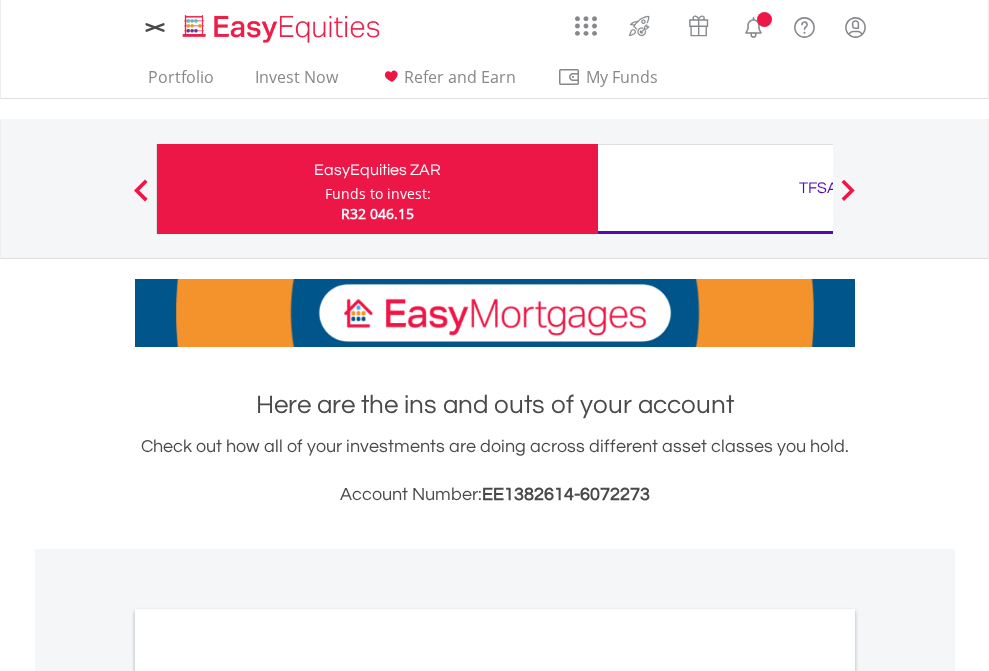 scroll, scrollTop: 0, scrollLeft: 0, axis: both 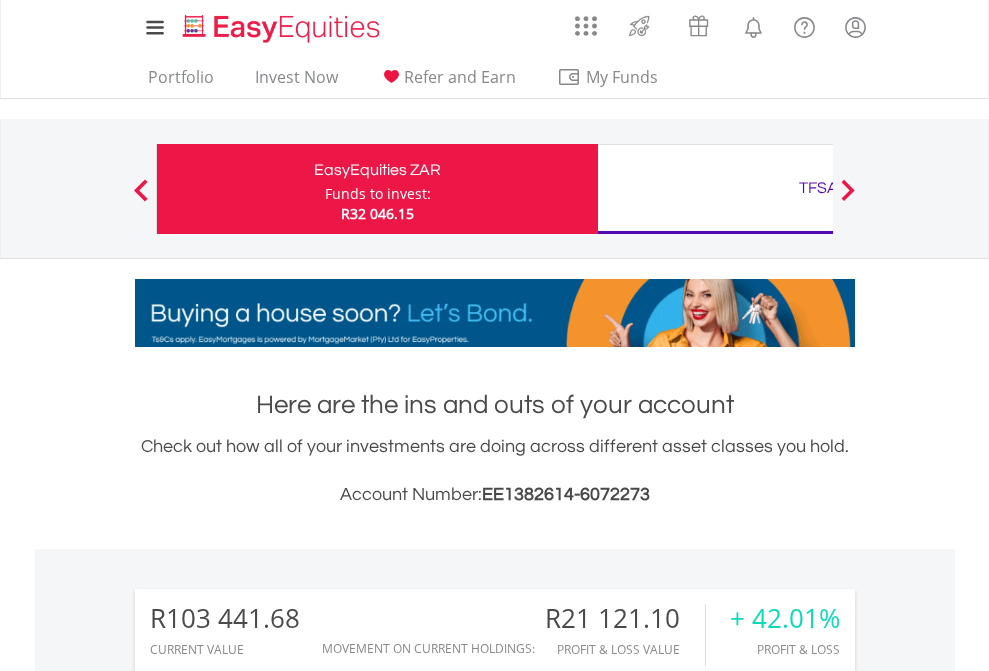click on "Funds to invest:" at bounding box center [378, 194] 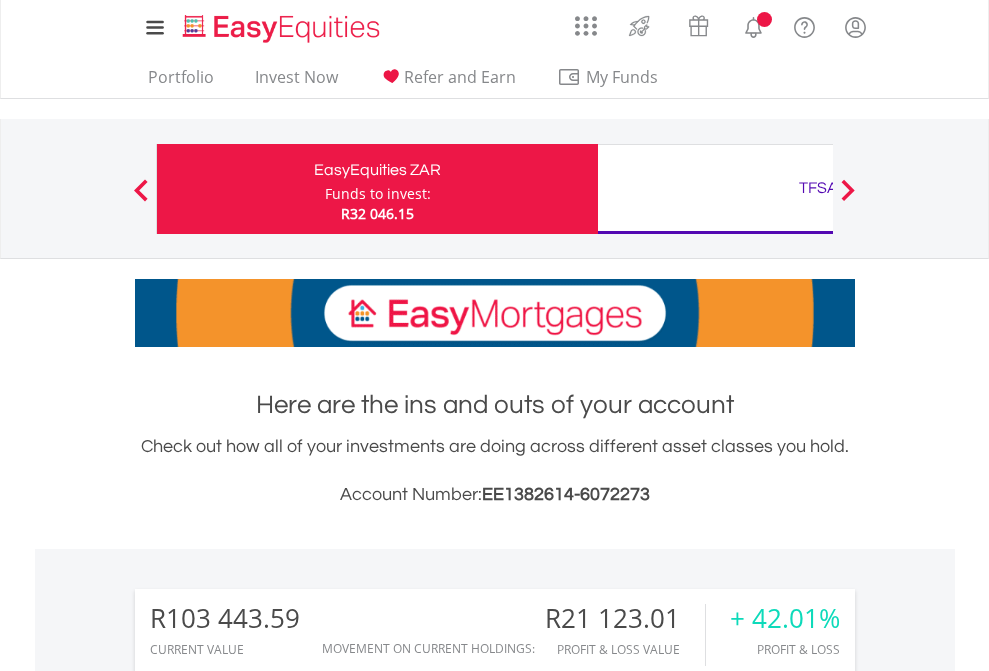 scroll, scrollTop: 0, scrollLeft: 0, axis: both 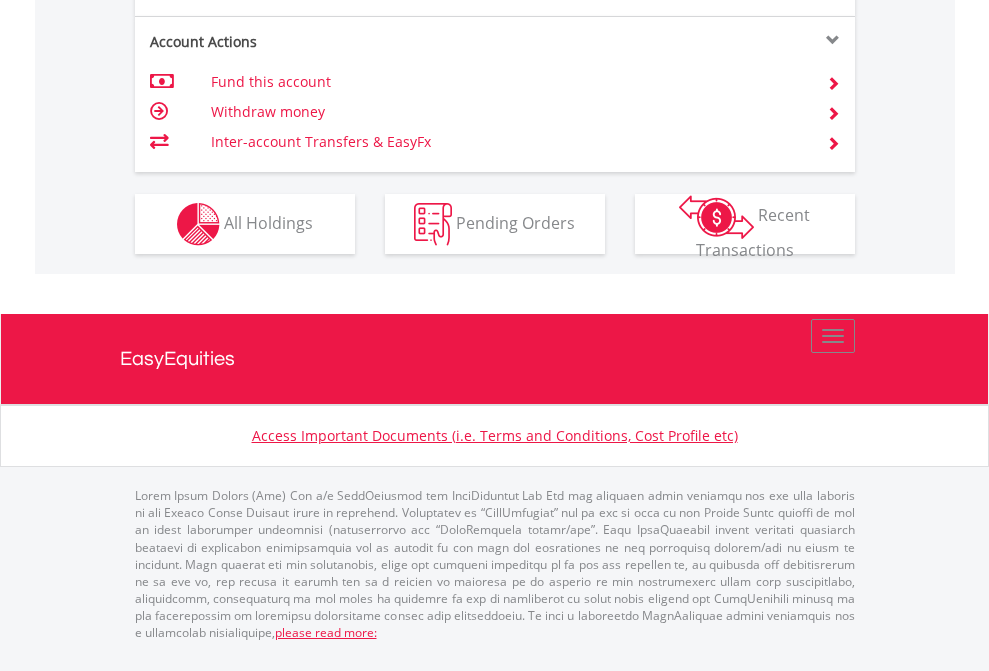 click on "Investment types" at bounding box center [706, -337] 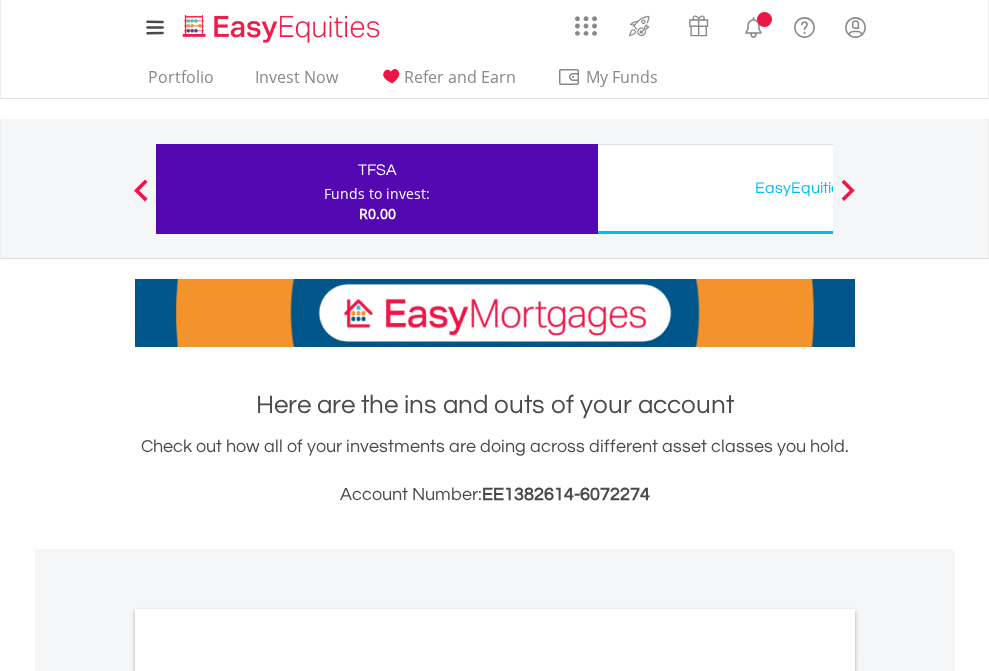 scroll, scrollTop: 0, scrollLeft: 0, axis: both 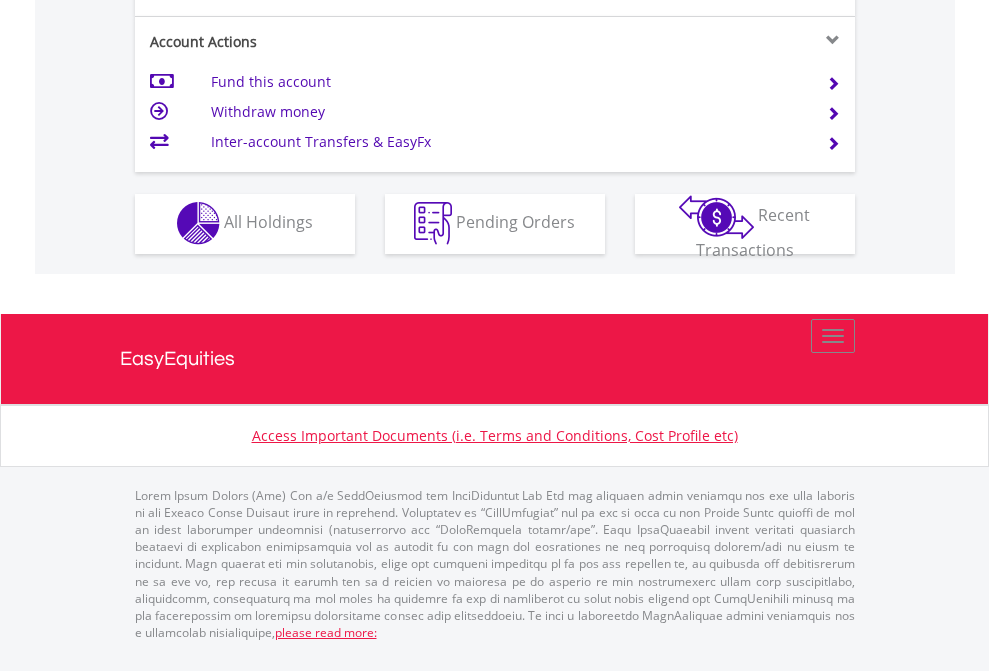 click on "Investment types" at bounding box center (706, -353) 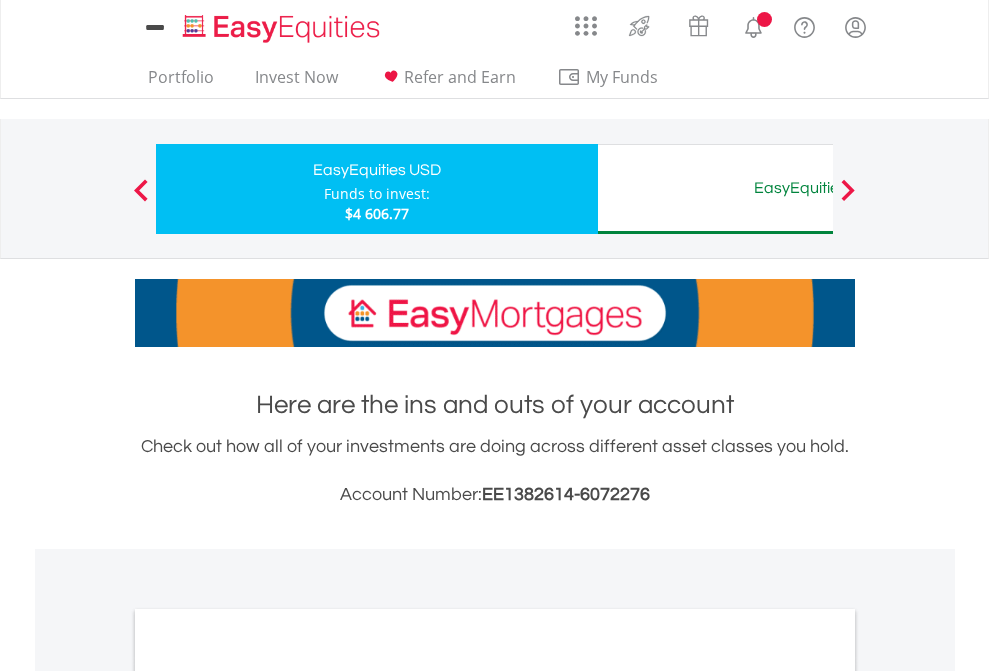 scroll, scrollTop: 0, scrollLeft: 0, axis: both 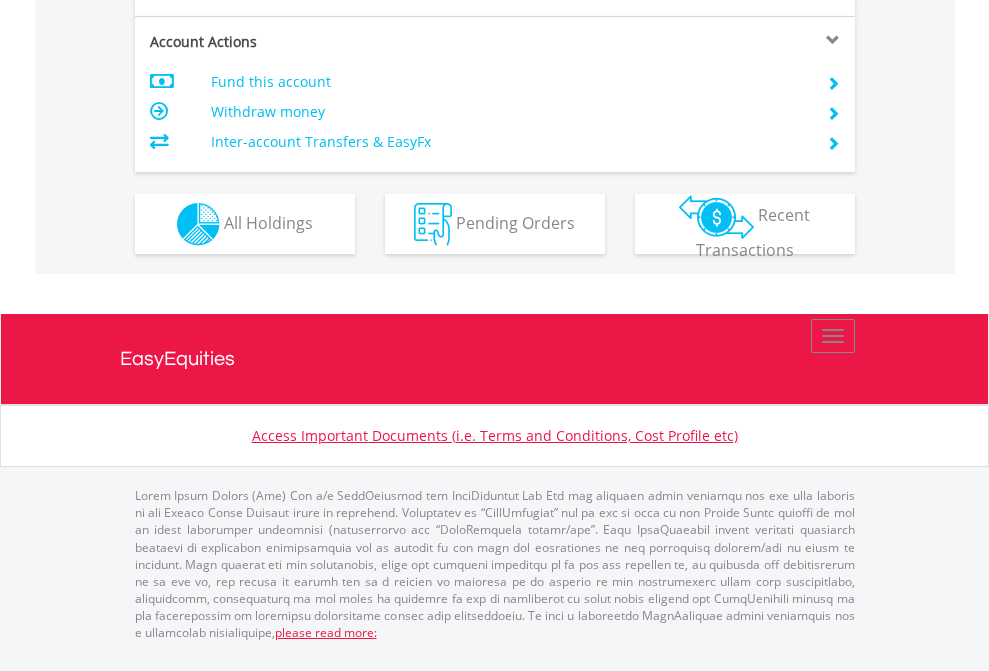 click on "Investment types" at bounding box center (706, -337) 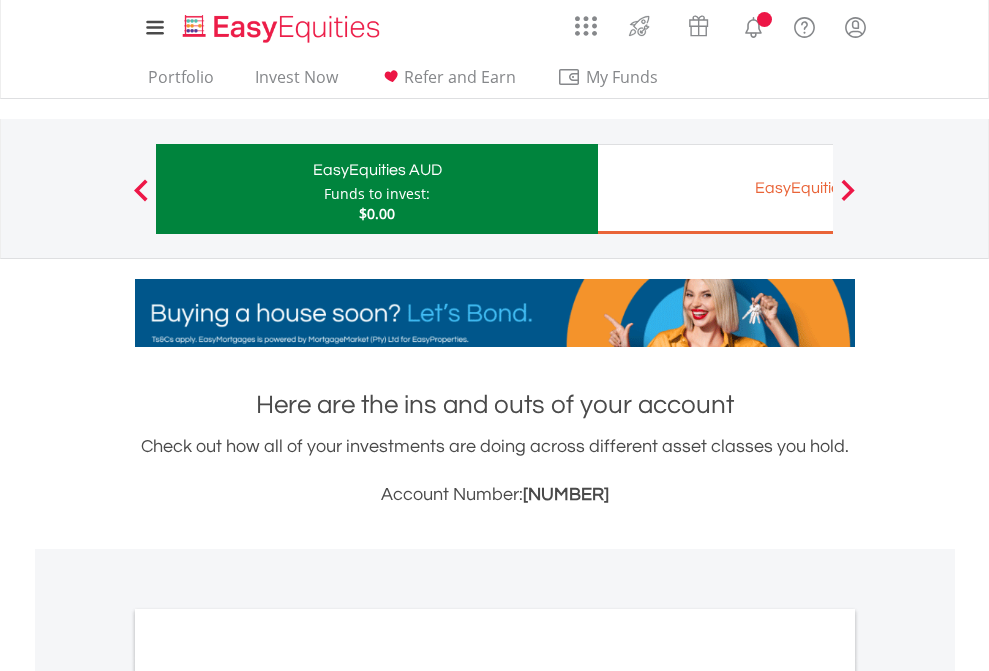 scroll, scrollTop: 0, scrollLeft: 0, axis: both 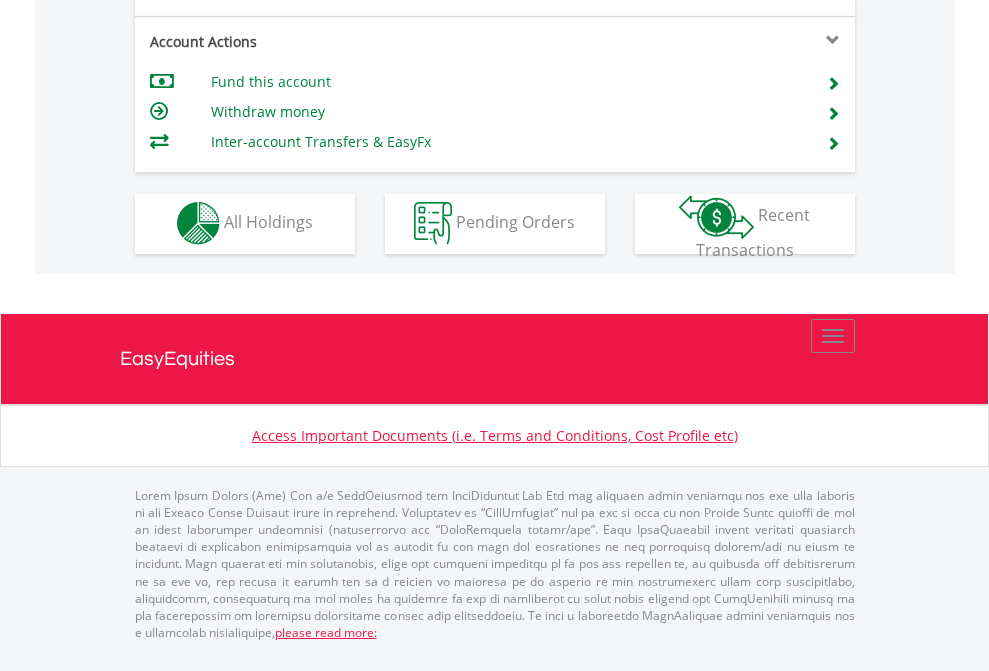 click on "Investment types" at bounding box center [706, -353] 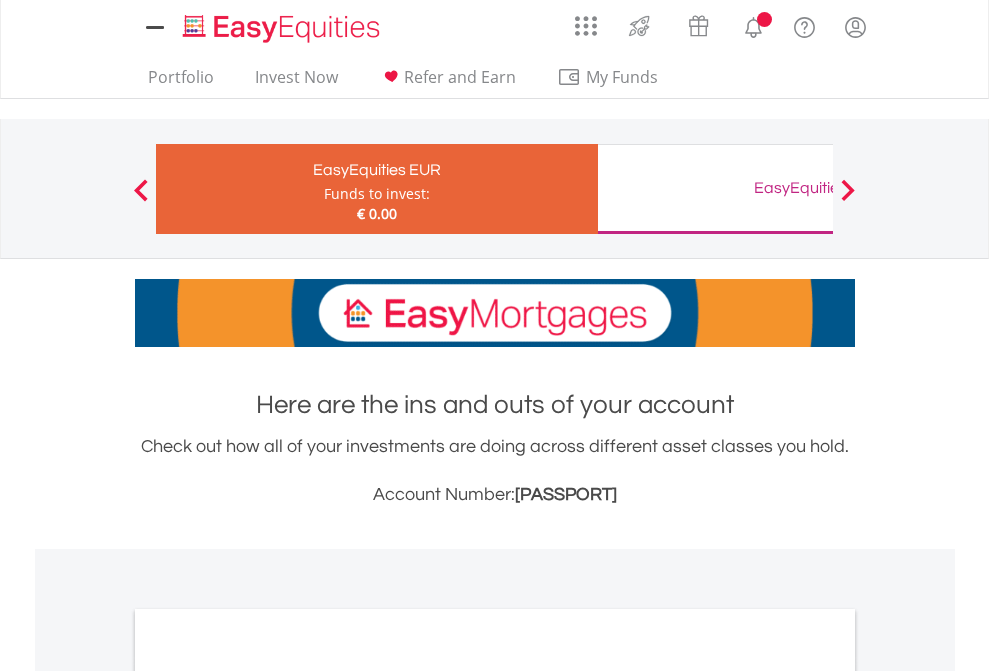 scroll, scrollTop: 0, scrollLeft: 0, axis: both 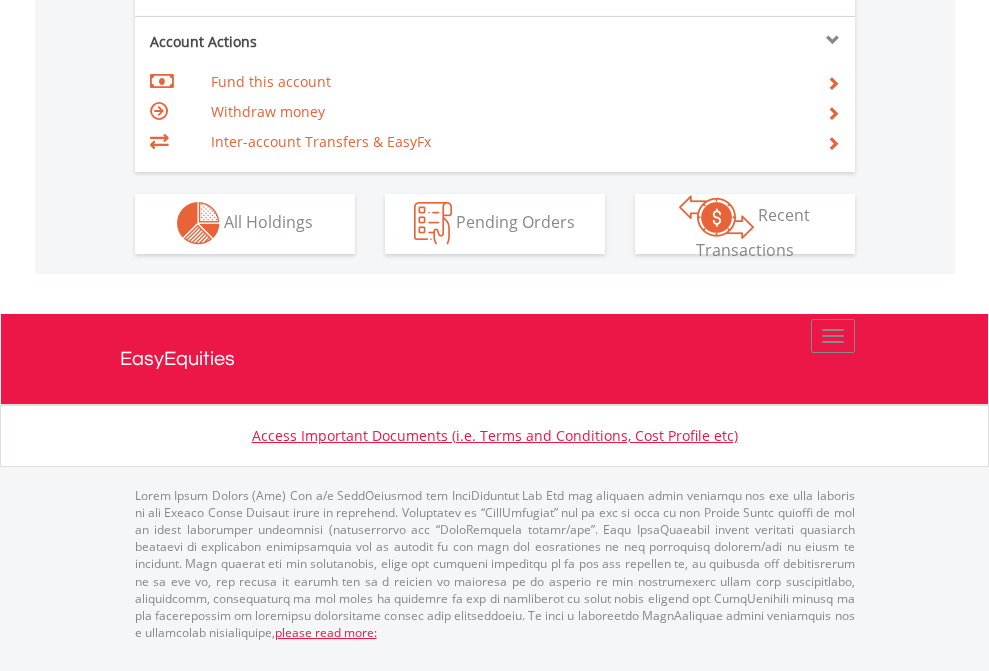 click on "Investment types" at bounding box center (706, -353) 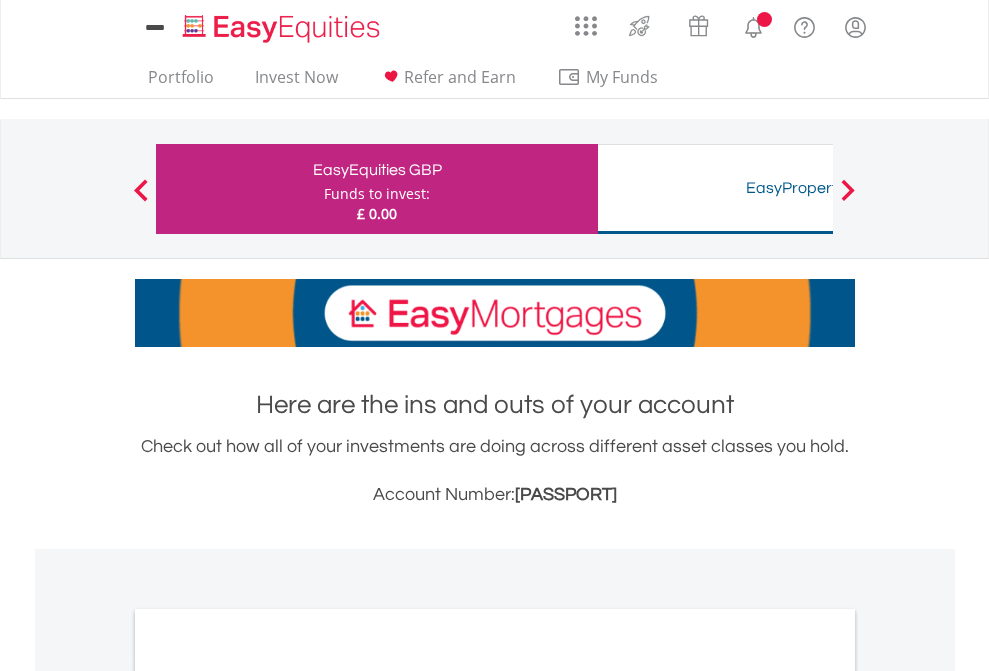 scroll, scrollTop: 0, scrollLeft: 0, axis: both 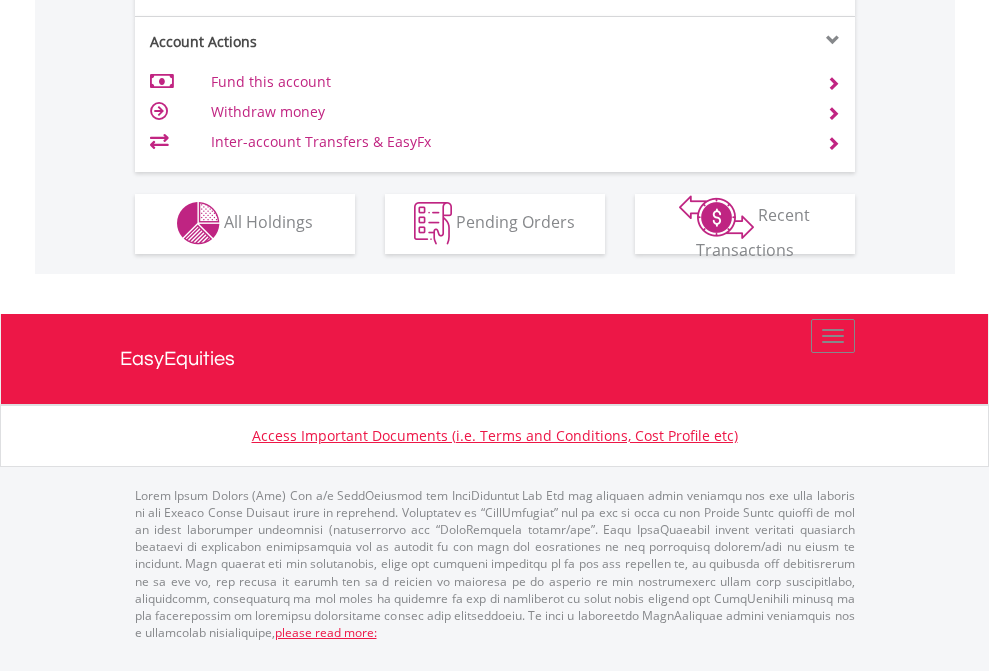 click on "Investment types" at bounding box center [706, -353] 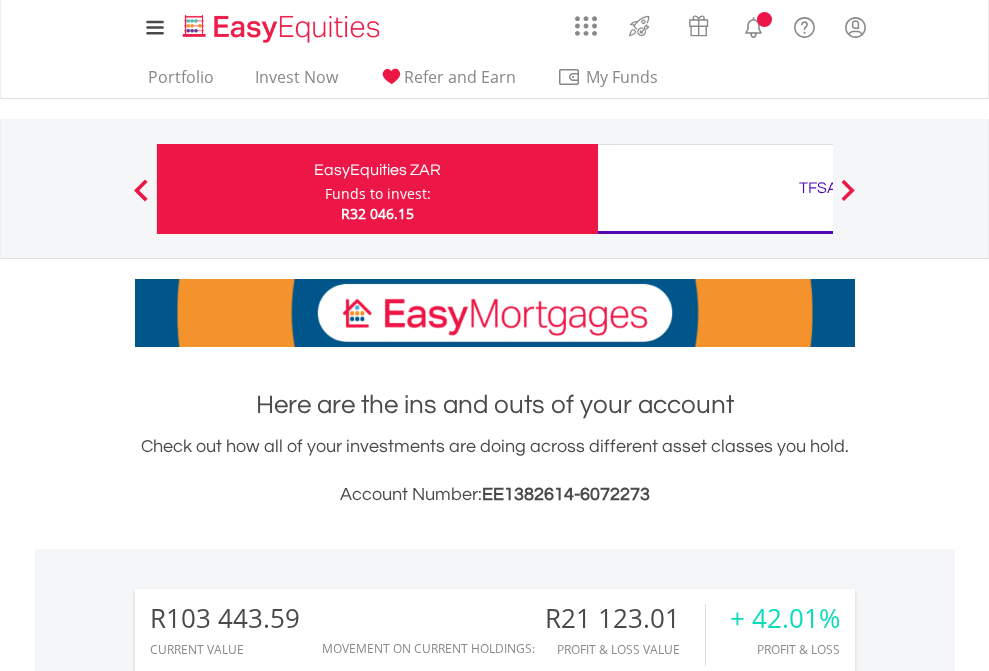 scroll, scrollTop: 1653, scrollLeft: 0, axis: vertical 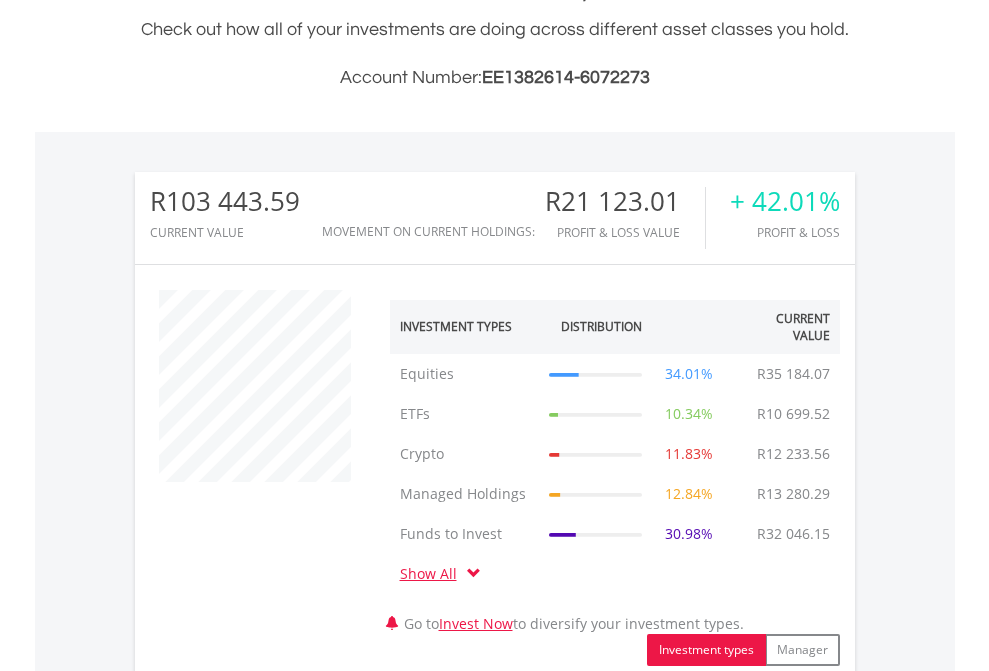 click on "All Holdings" at bounding box center (268, 1209) 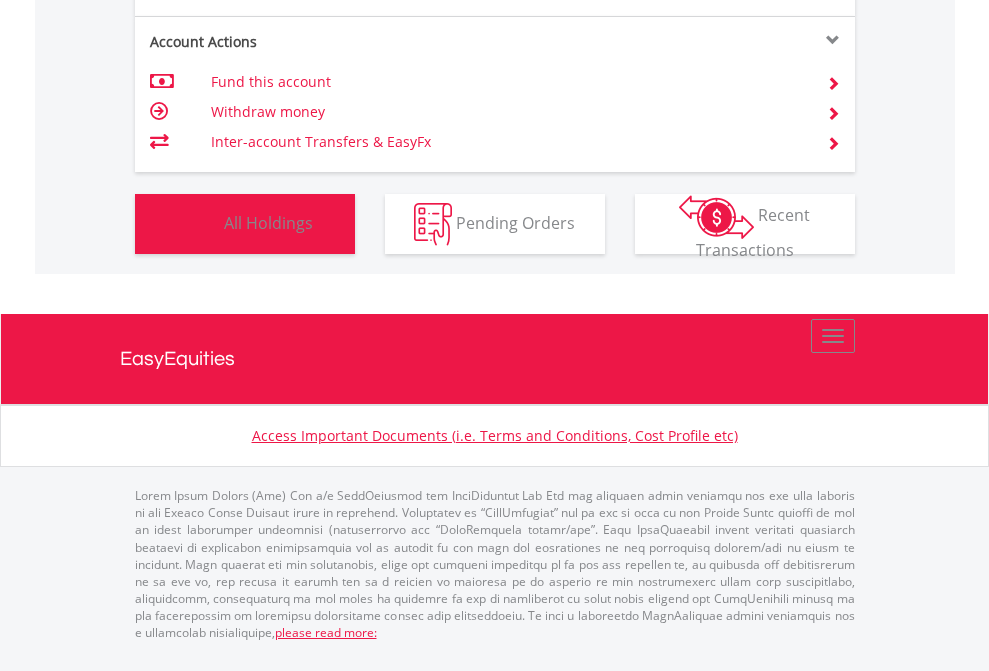 scroll, scrollTop: 999808, scrollLeft: 999687, axis: both 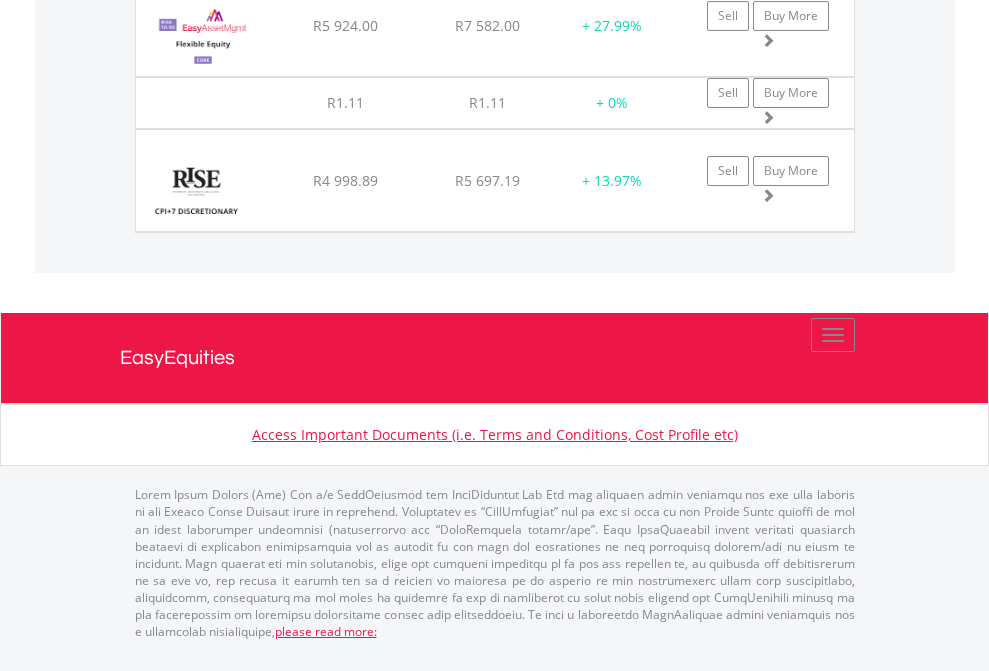 click on "TFSA" at bounding box center (818, -2126) 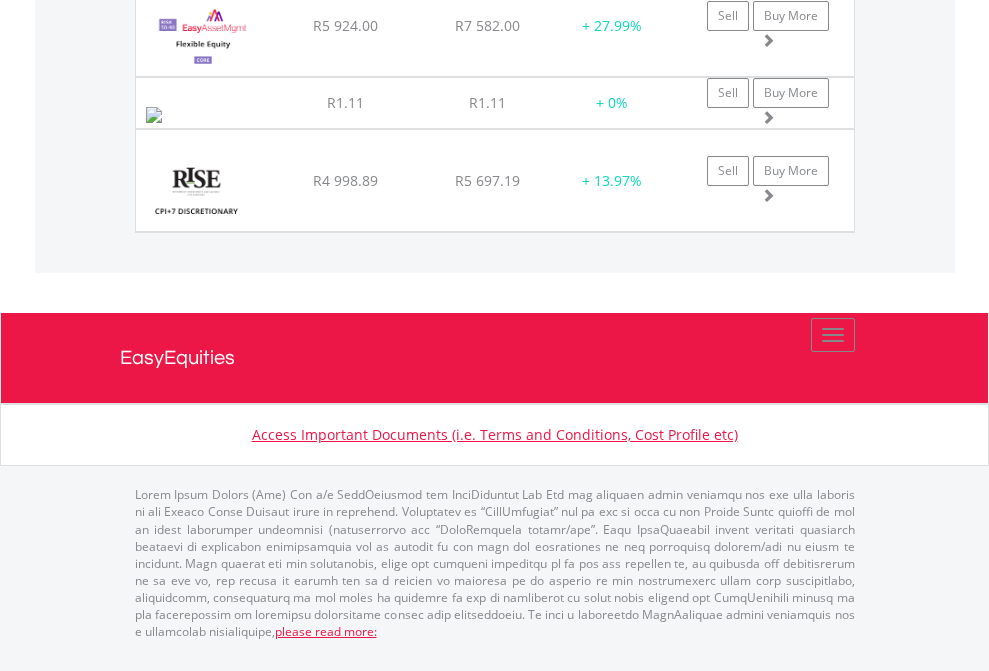 scroll, scrollTop: 144, scrollLeft: 0, axis: vertical 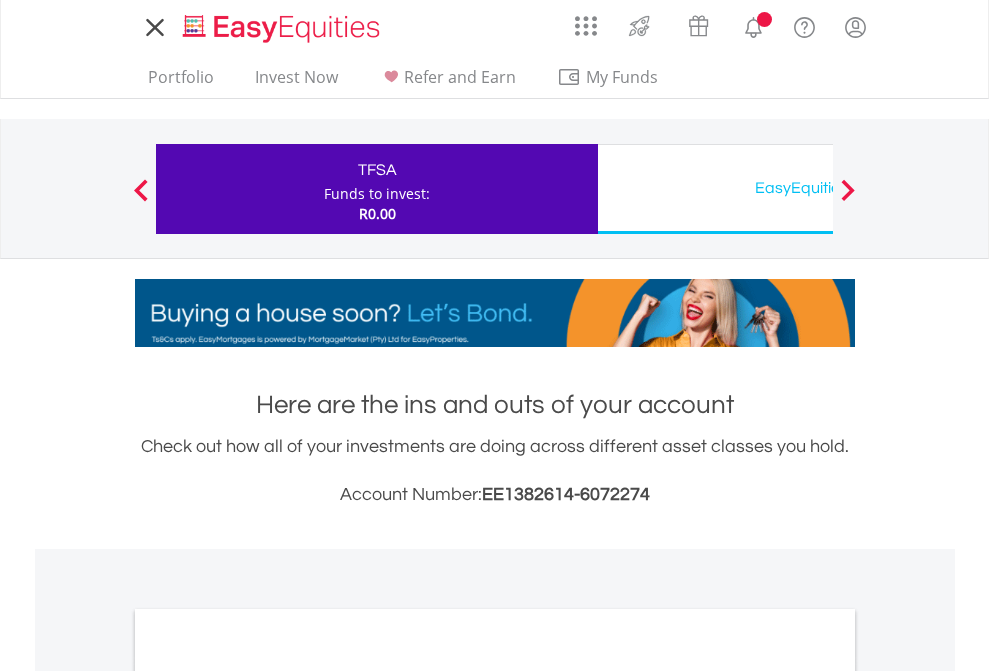 click on "All Holdings" at bounding box center (268, 1096) 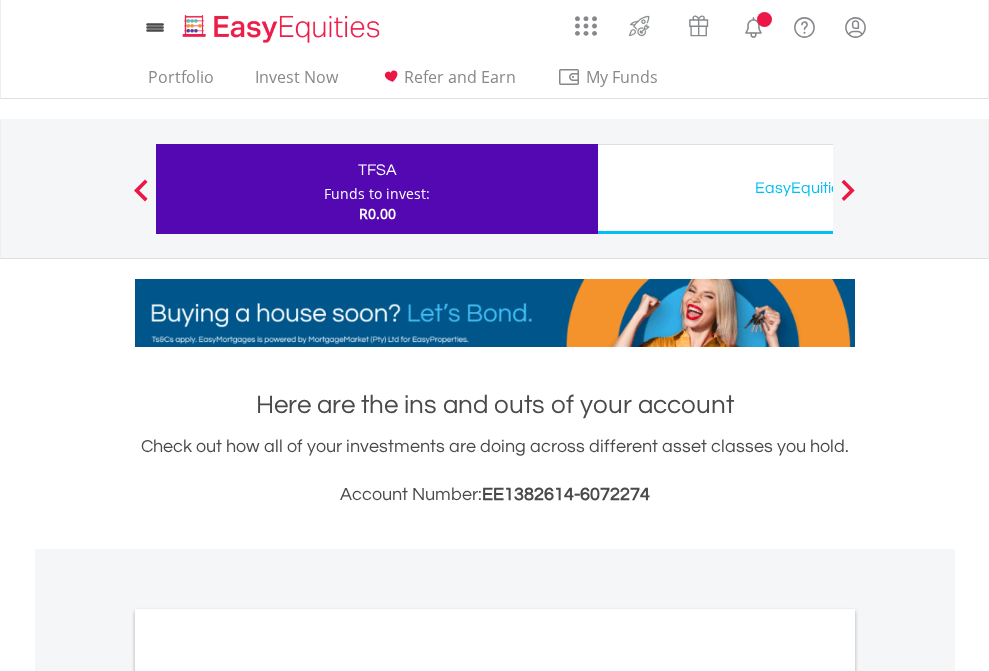 scroll, scrollTop: 1202, scrollLeft: 0, axis: vertical 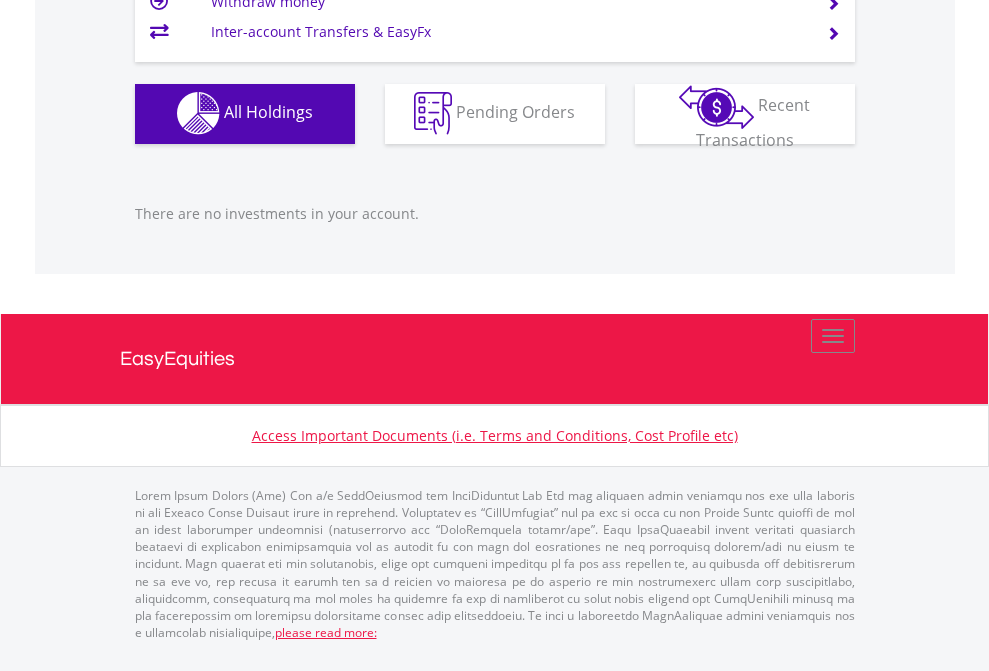 click on "EasyEquities USD" at bounding box center (818, -1142) 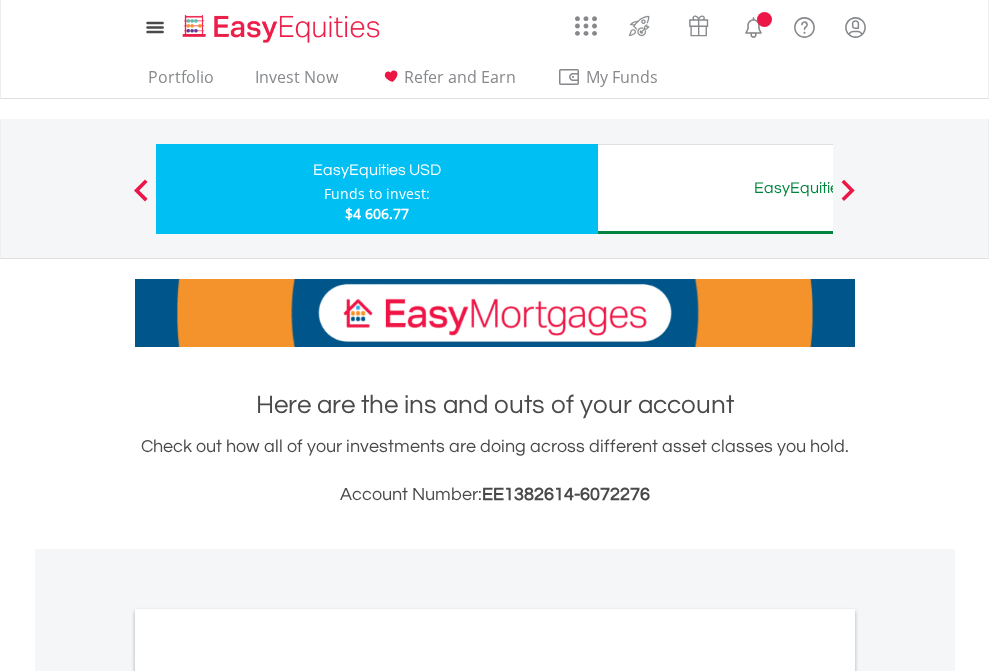 scroll, scrollTop: 0, scrollLeft: 0, axis: both 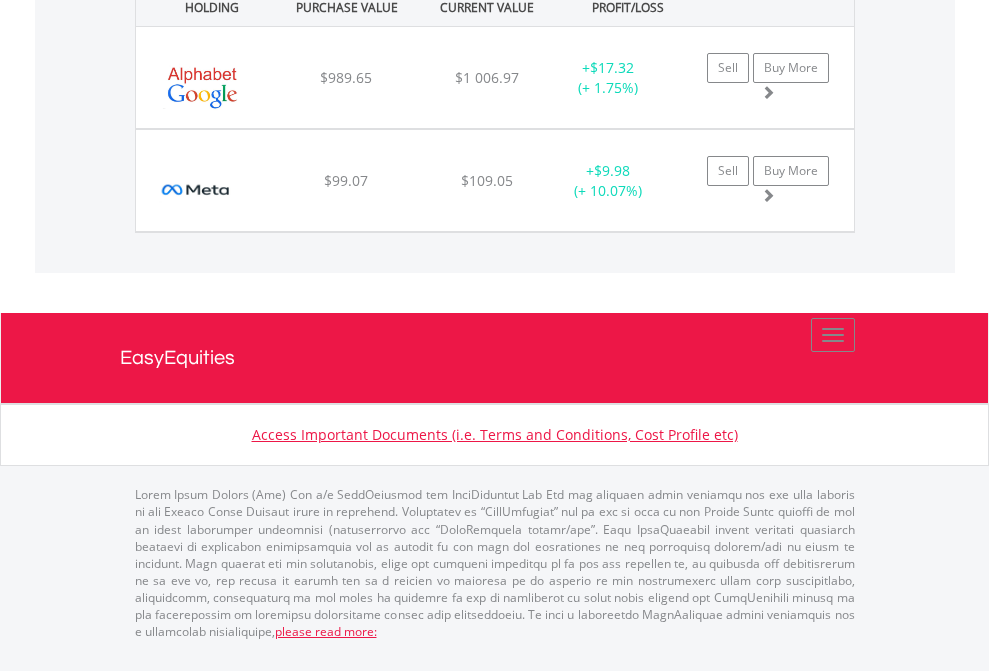 click on "EasyEquities AUD" at bounding box center [818, -1442] 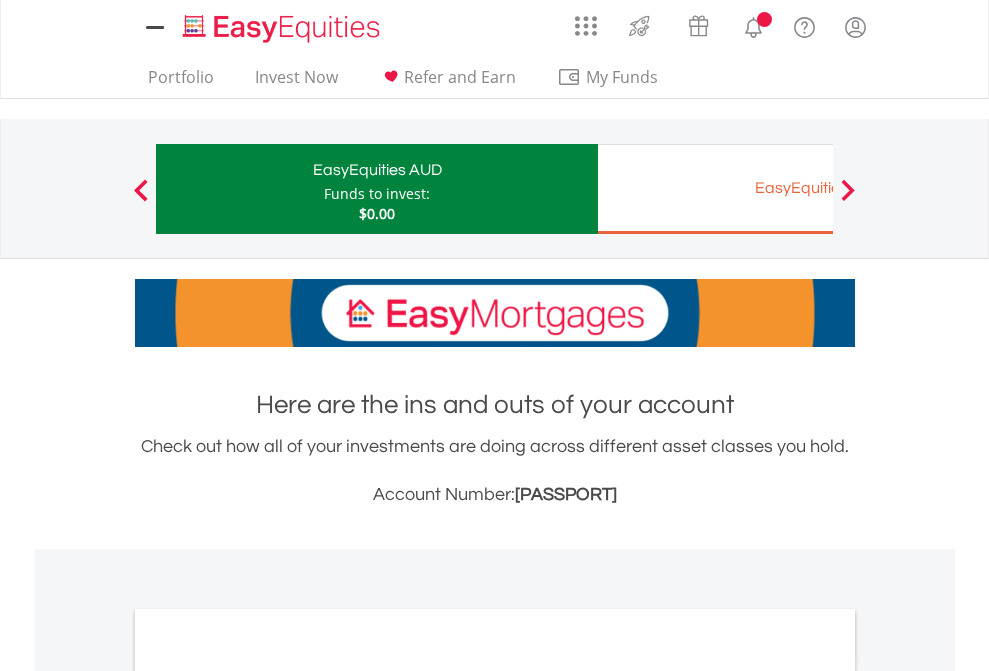 scroll, scrollTop: 0, scrollLeft: 0, axis: both 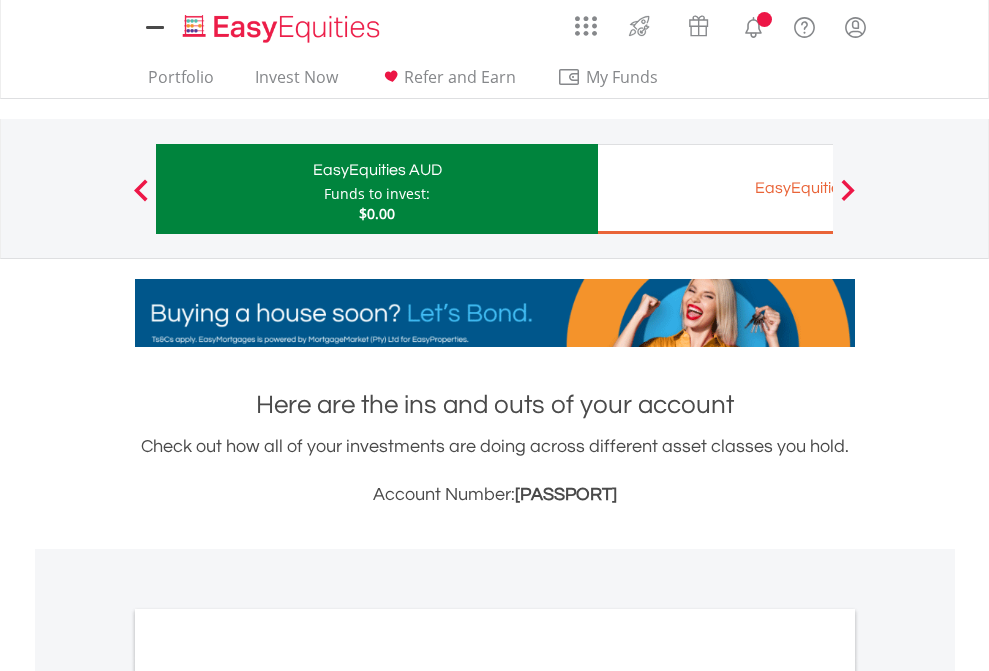 click on "All Holdings" at bounding box center (268, 1096) 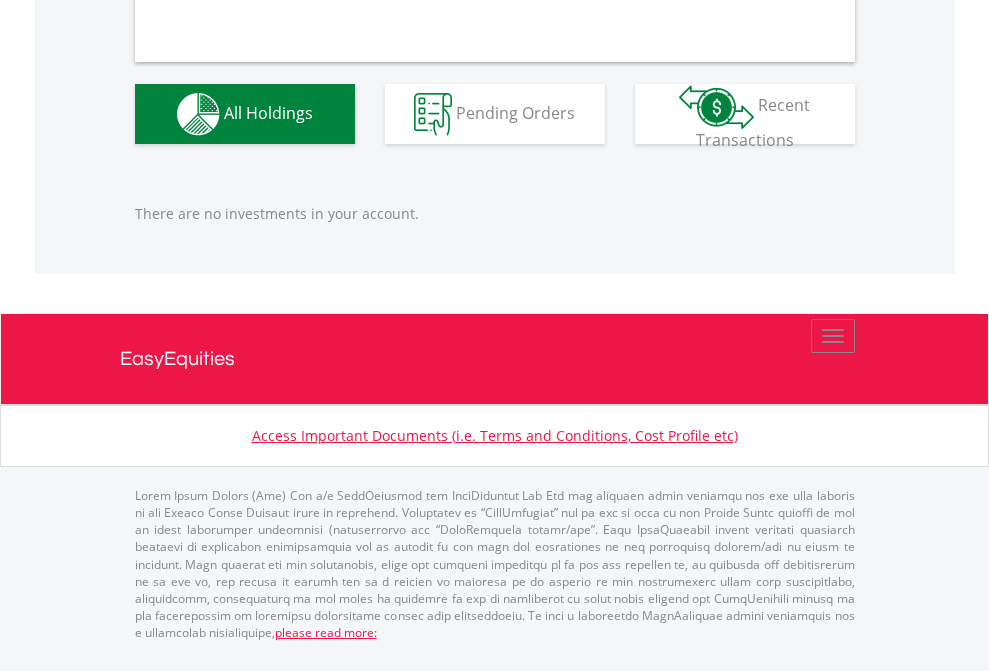 scroll, scrollTop: 1980, scrollLeft: 0, axis: vertical 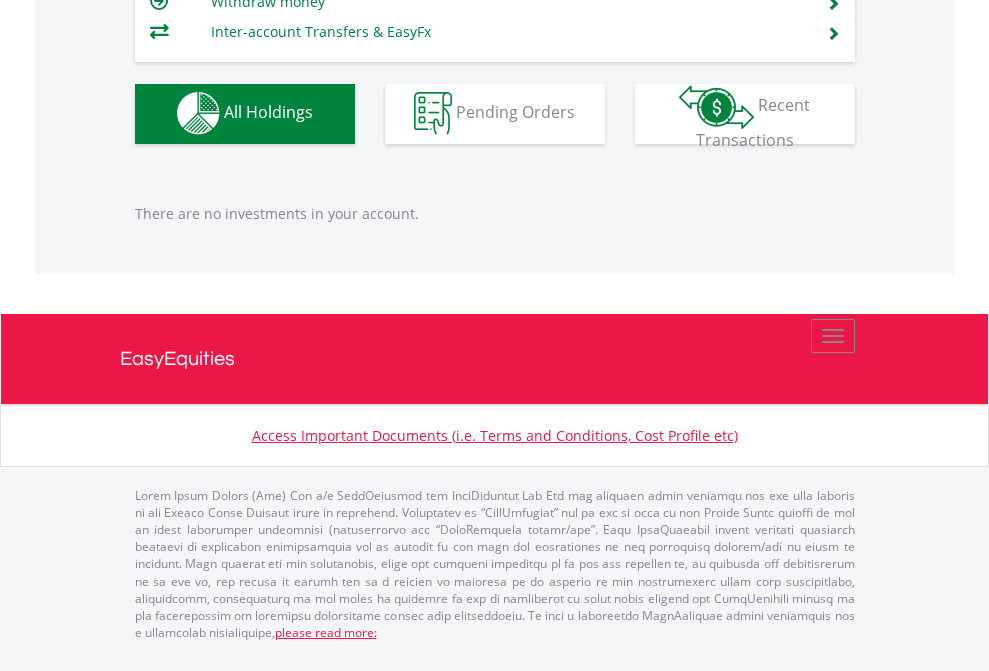 click on "EasyEquities EUR" at bounding box center (818, -1142) 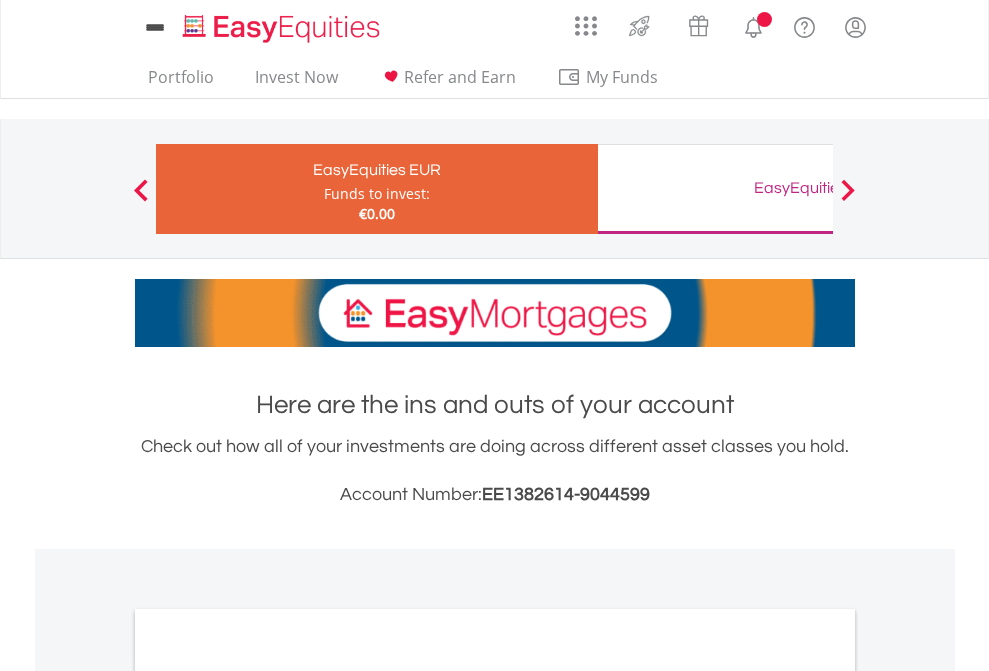 scroll, scrollTop: 0, scrollLeft: 0, axis: both 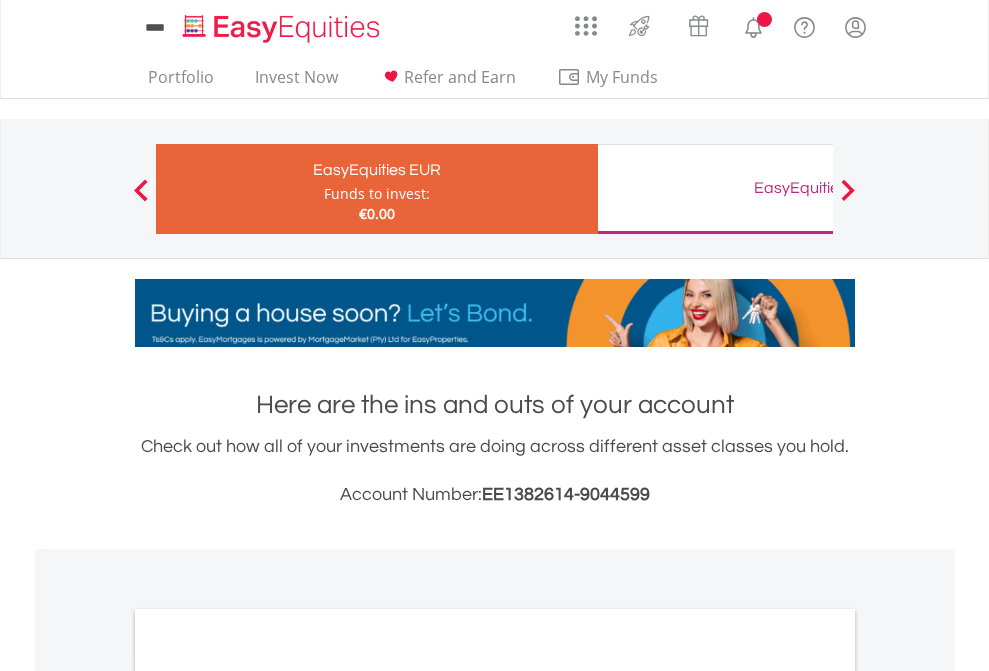 click on "All Holdings" at bounding box center (268, 1096) 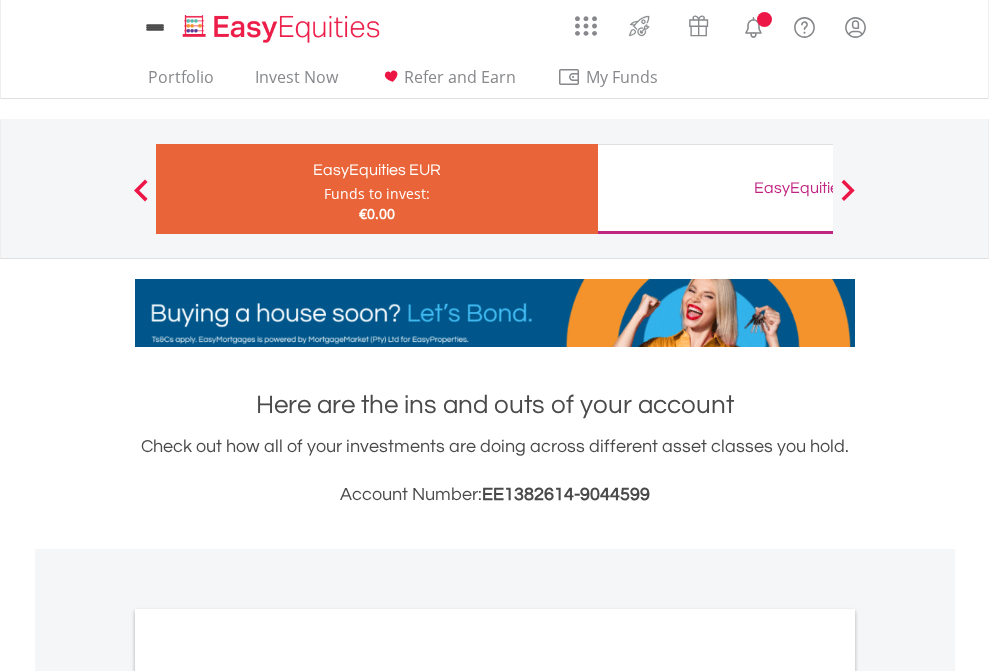 scroll, scrollTop: 1202, scrollLeft: 0, axis: vertical 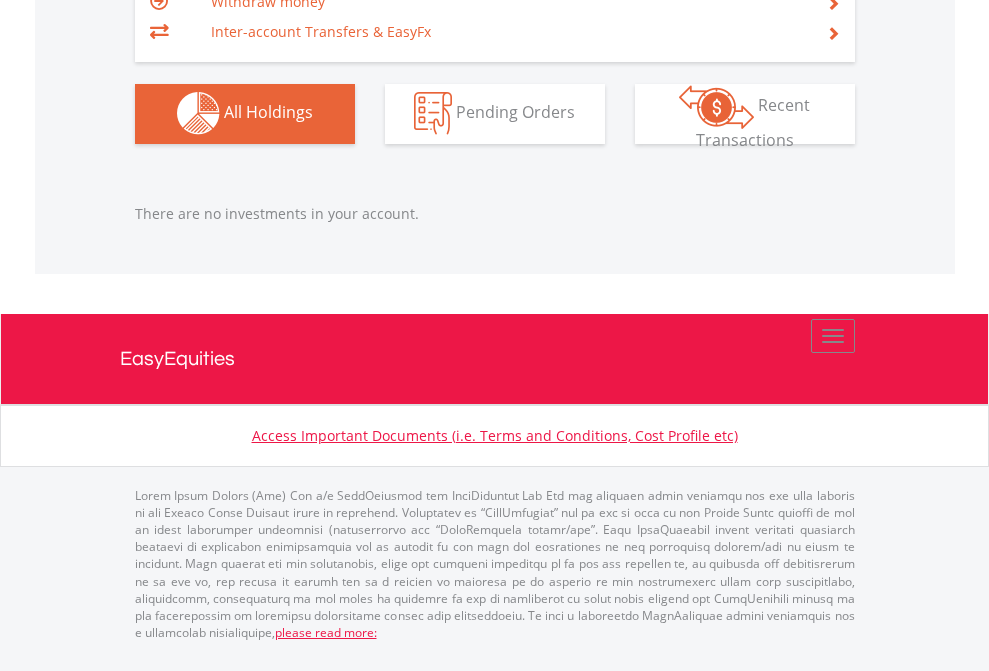 click on "EasyEquities GBP" at bounding box center (818, -1142) 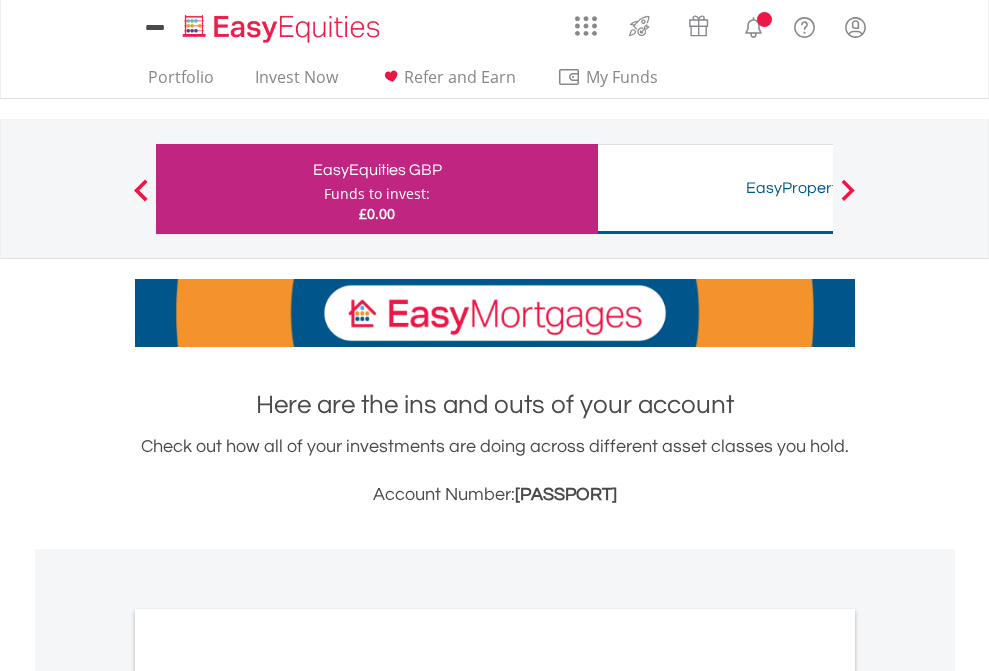 scroll, scrollTop: 0, scrollLeft: 0, axis: both 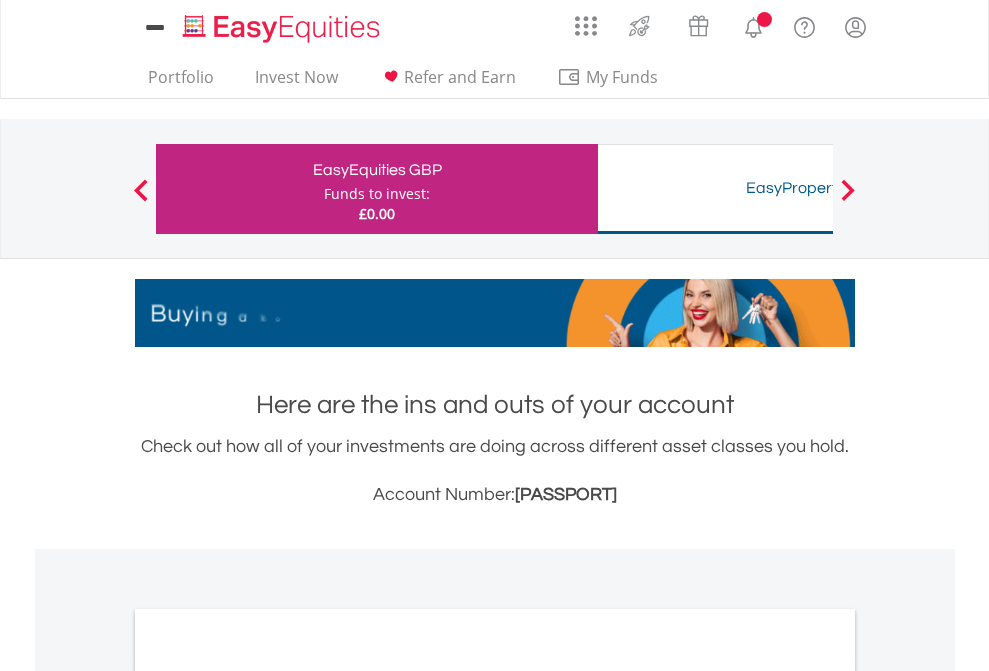 click on "All Holdings" at bounding box center [268, 1096] 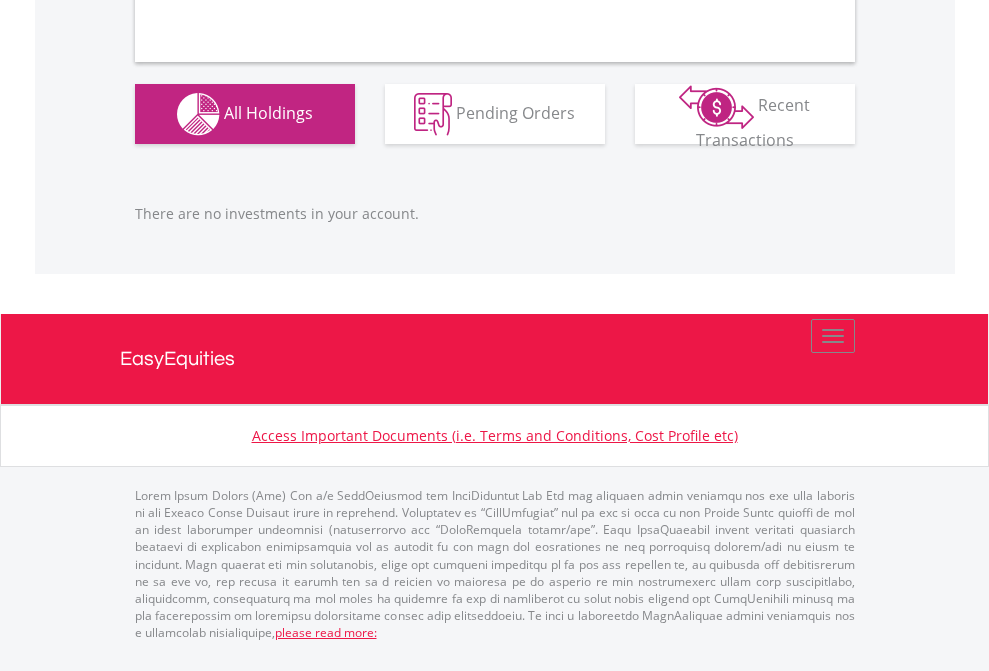 scroll, scrollTop: 1980, scrollLeft: 0, axis: vertical 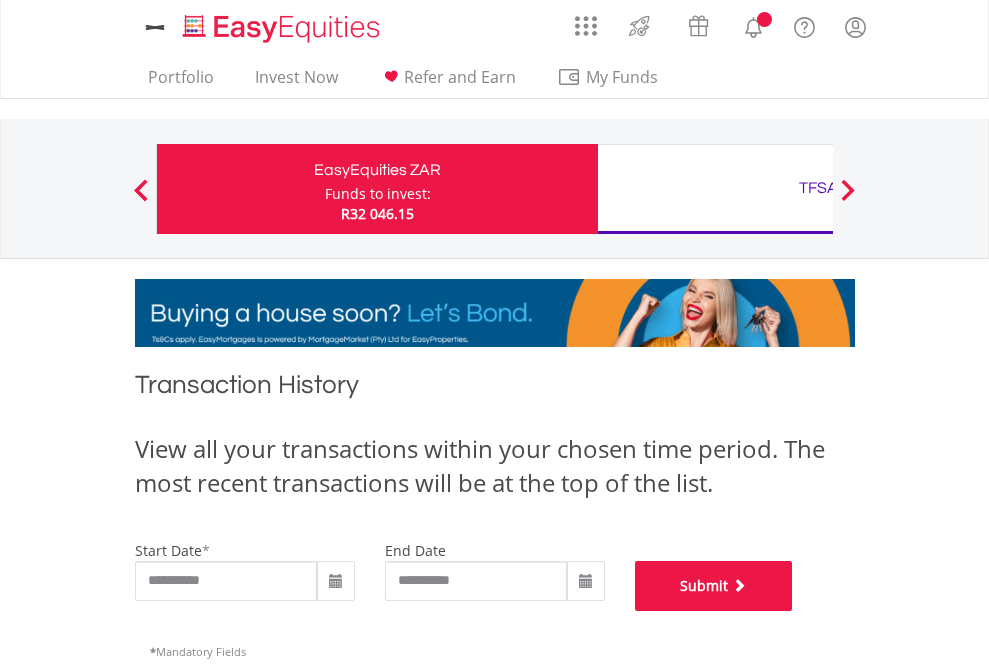 click on "Submit" at bounding box center (714, 586) 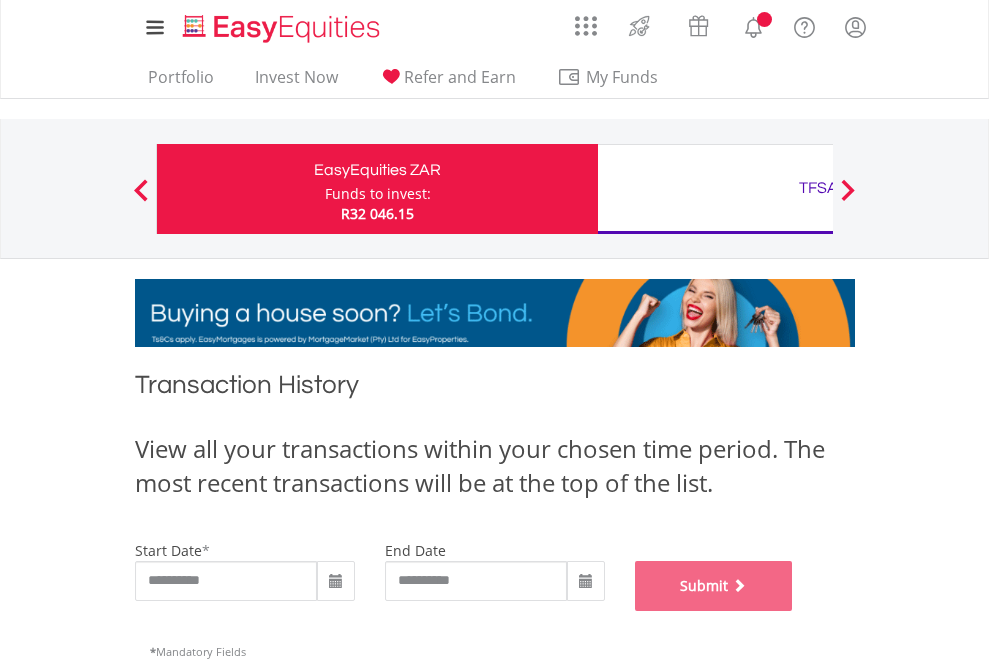 scroll, scrollTop: 811, scrollLeft: 0, axis: vertical 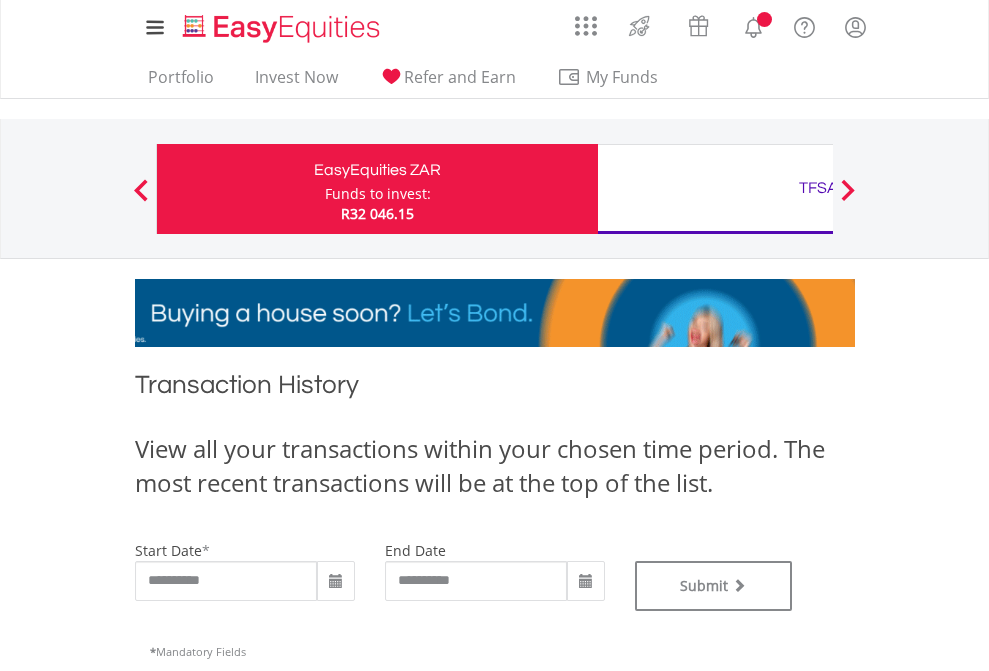 click on "TFSA" at bounding box center [818, 188] 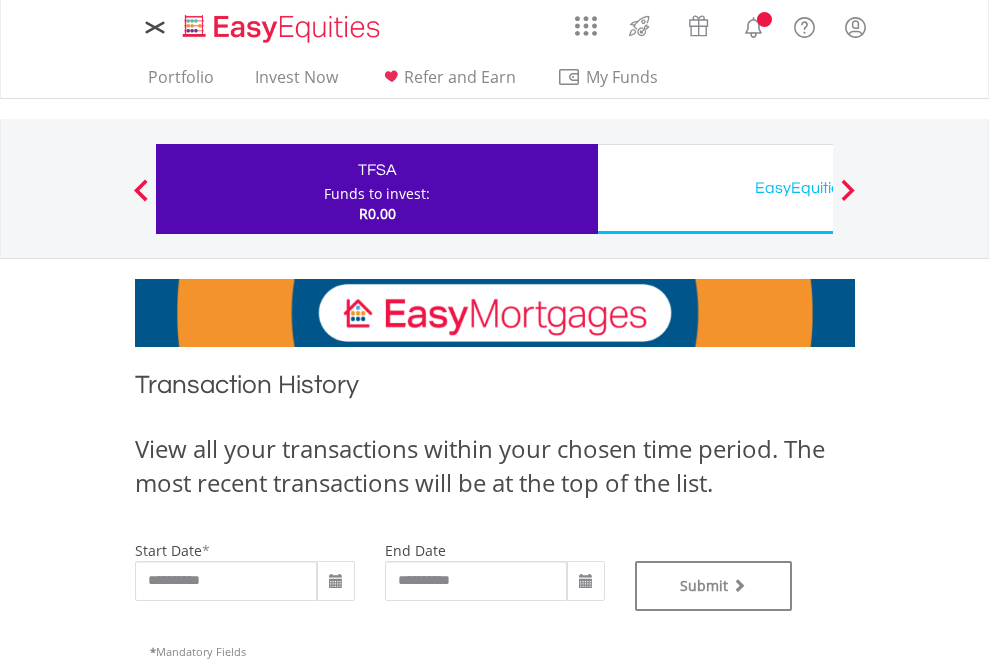 scroll, scrollTop: 0, scrollLeft: 0, axis: both 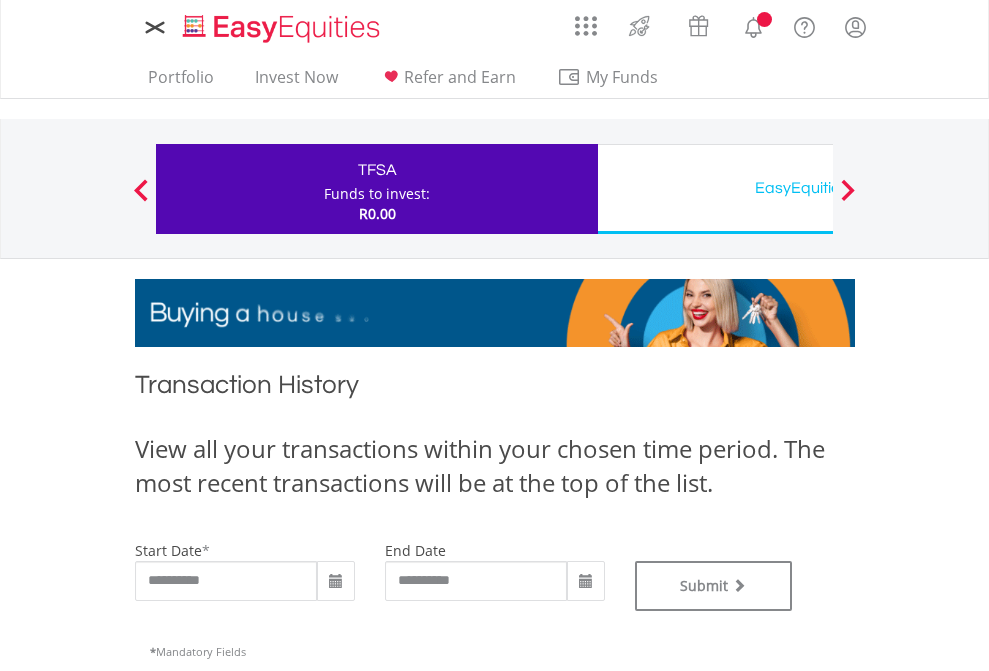 type on "**********" 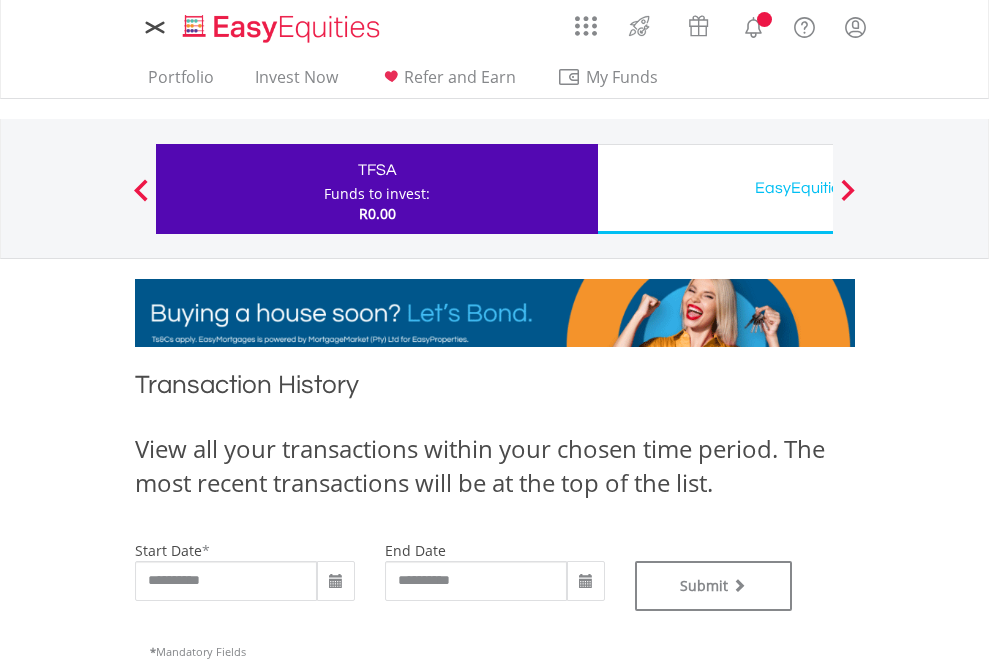 type on "**********" 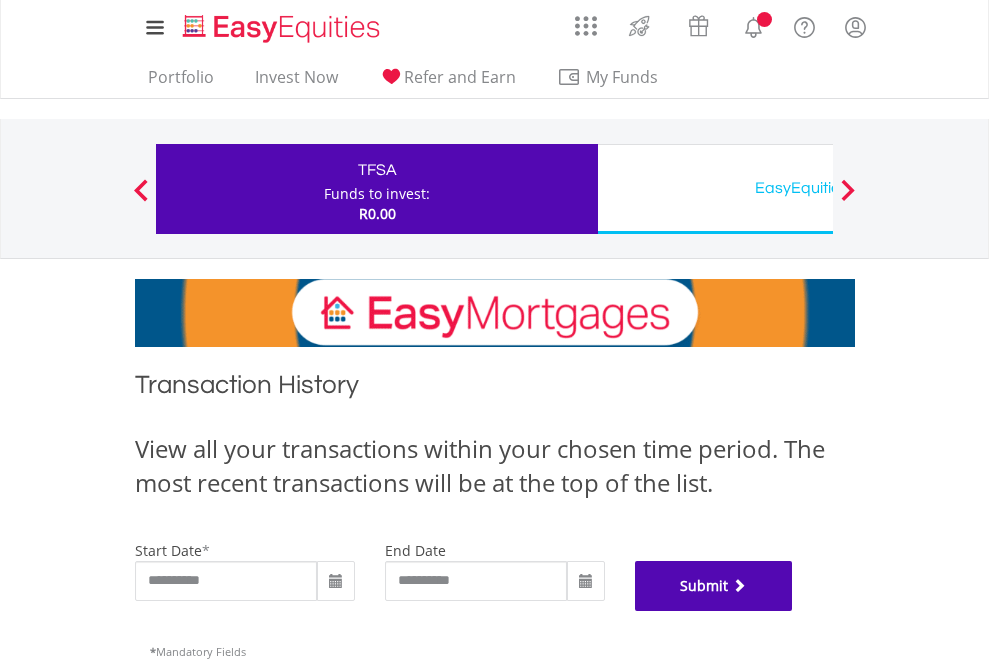 click on "Submit" at bounding box center (714, 586) 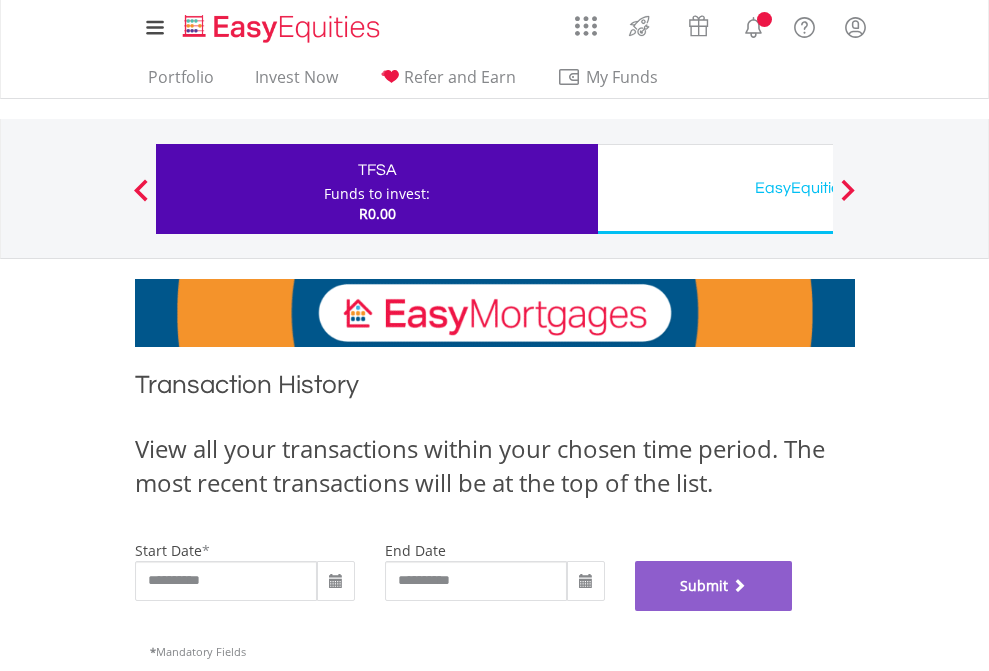 scroll, scrollTop: 811, scrollLeft: 0, axis: vertical 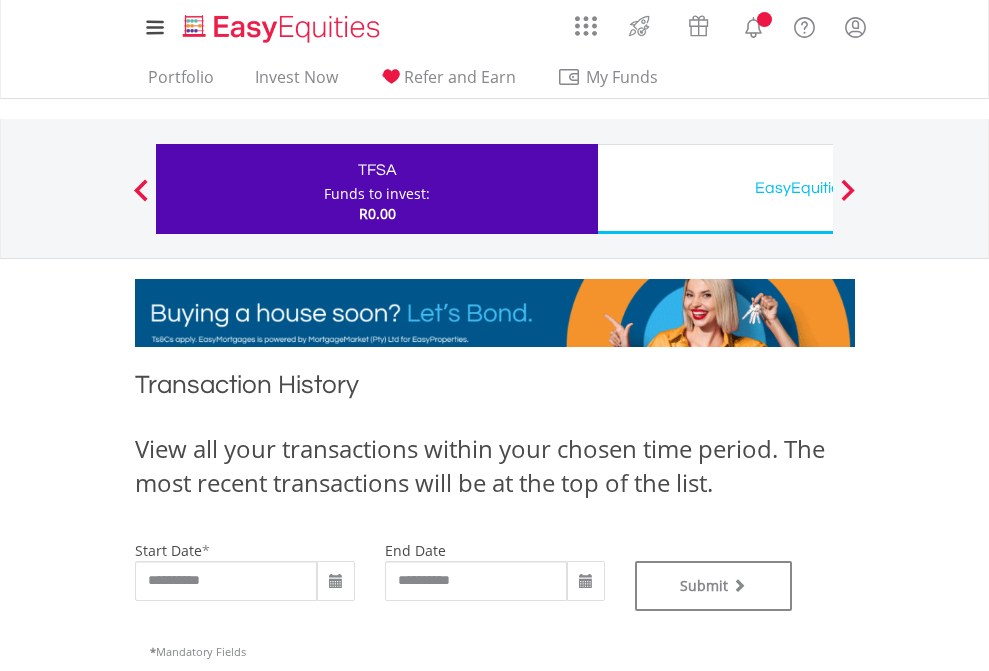 click on "EasyEquities USD" at bounding box center [818, 188] 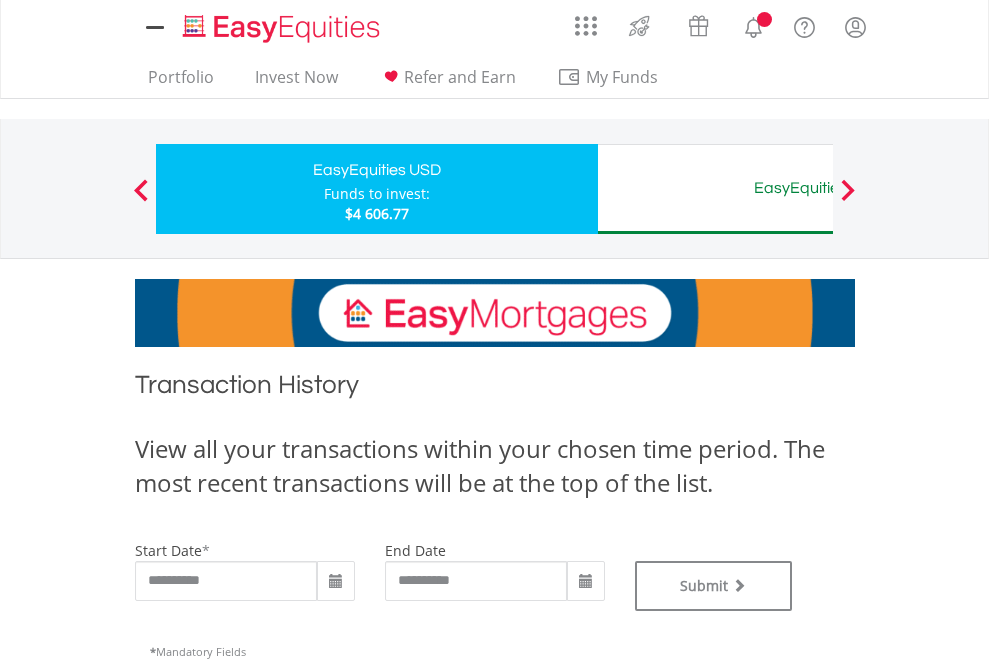 scroll, scrollTop: 0, scrollLeft: 0, axis: both 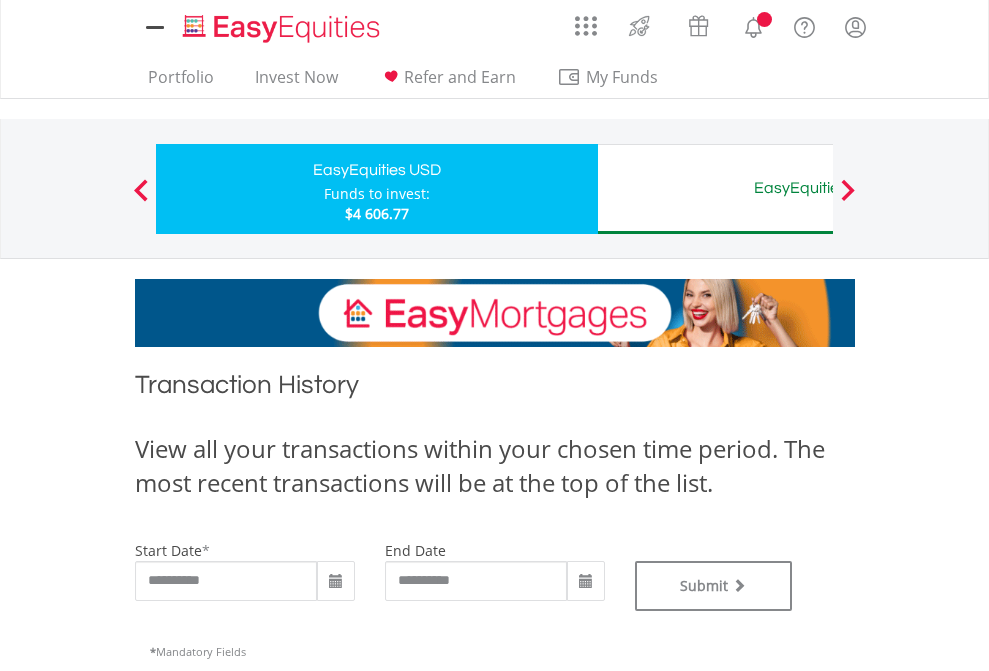 type on "**********" 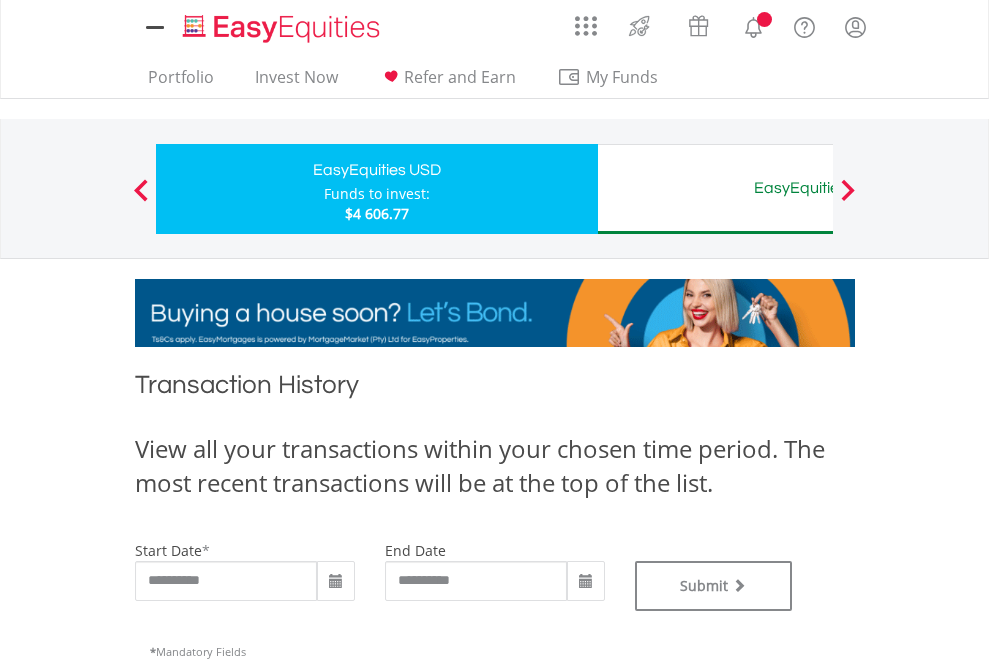 type on "**********" 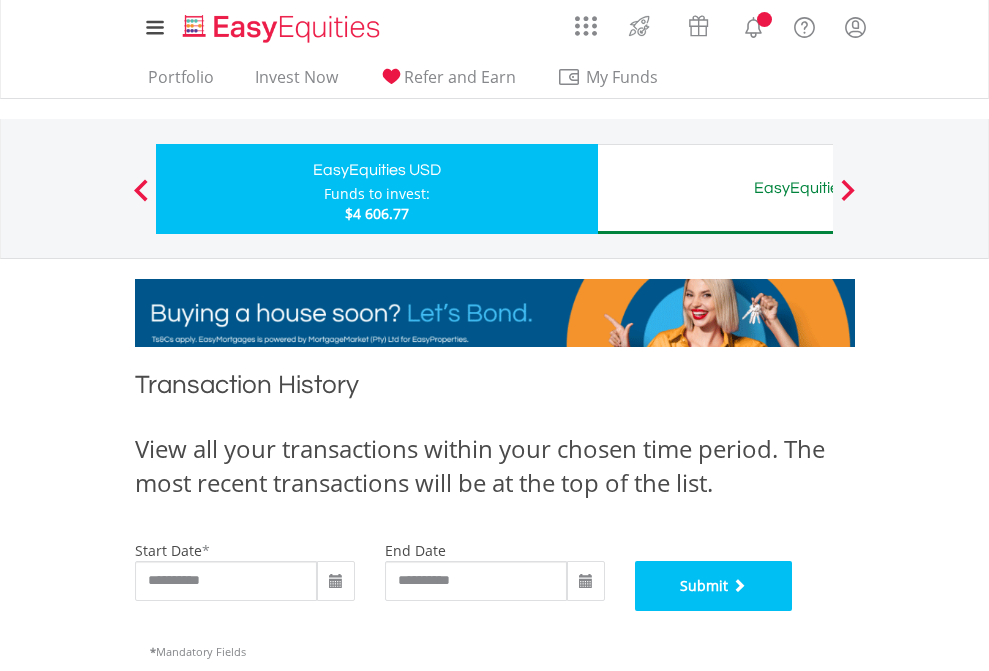 click on "Submit" at bounding box center [714, 586] 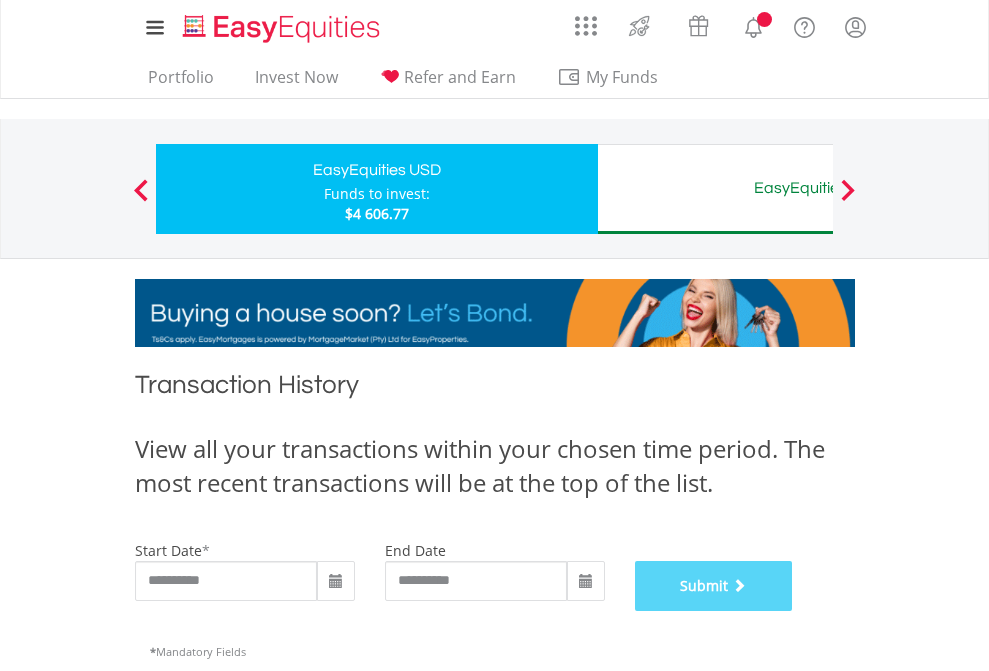 scroll, scrollTop: 811, scrollLeft: 0, axis: vertical 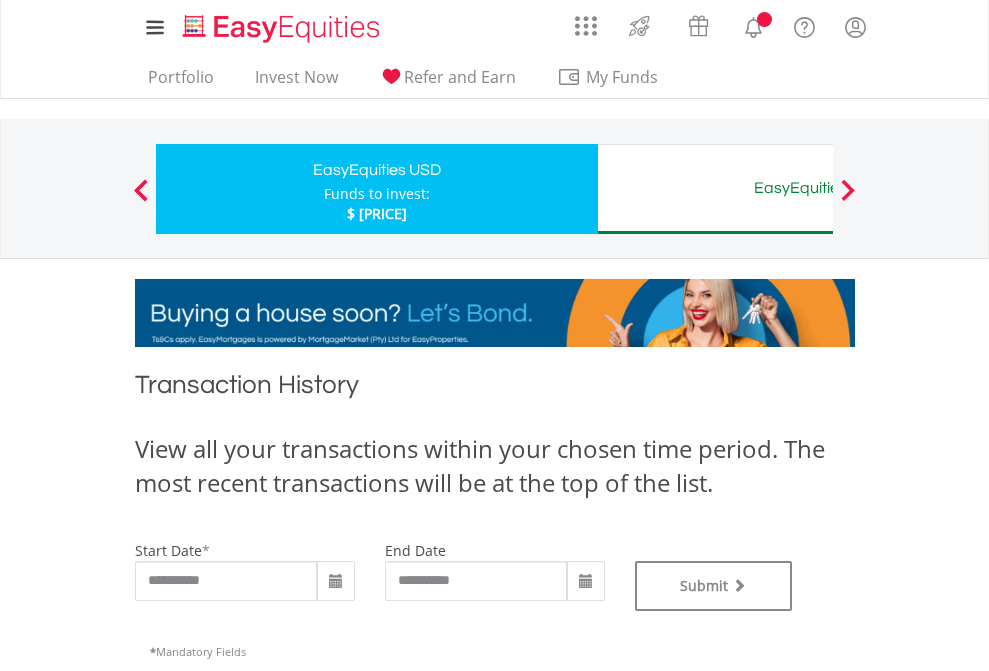 click on "EasyEquities AUD" at bounding box center (818, 188) 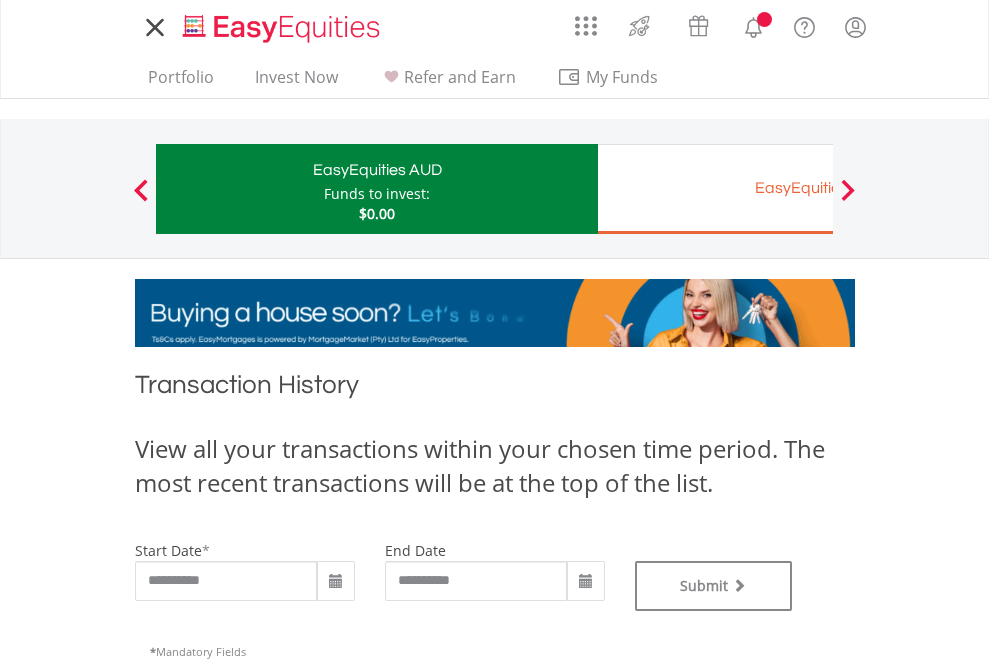 scroll, scrollTop: 0, scrollLeft: 0, axis: both 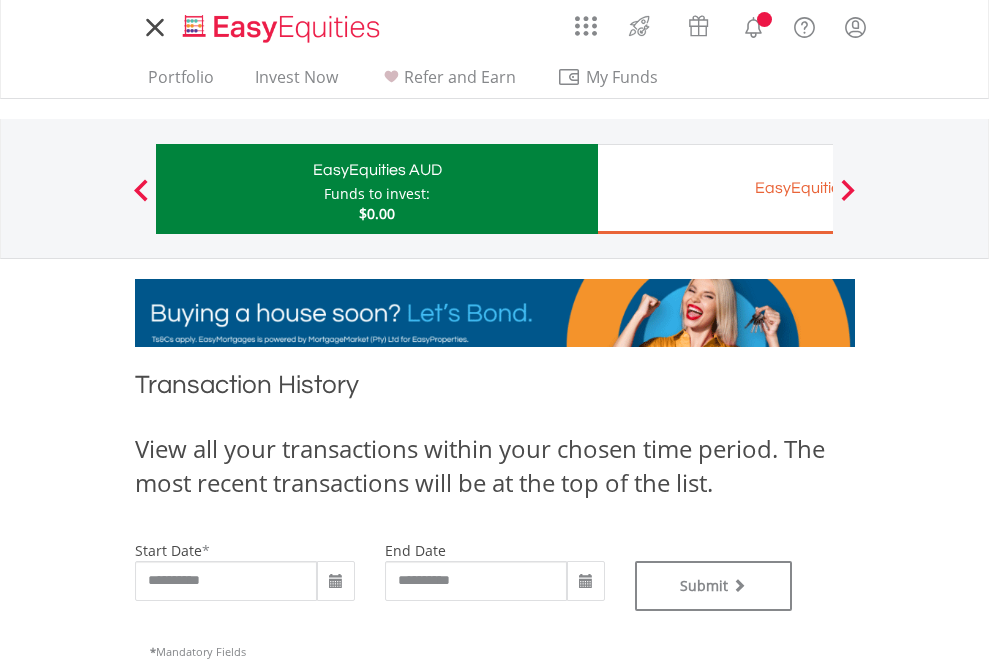 type on "**********" 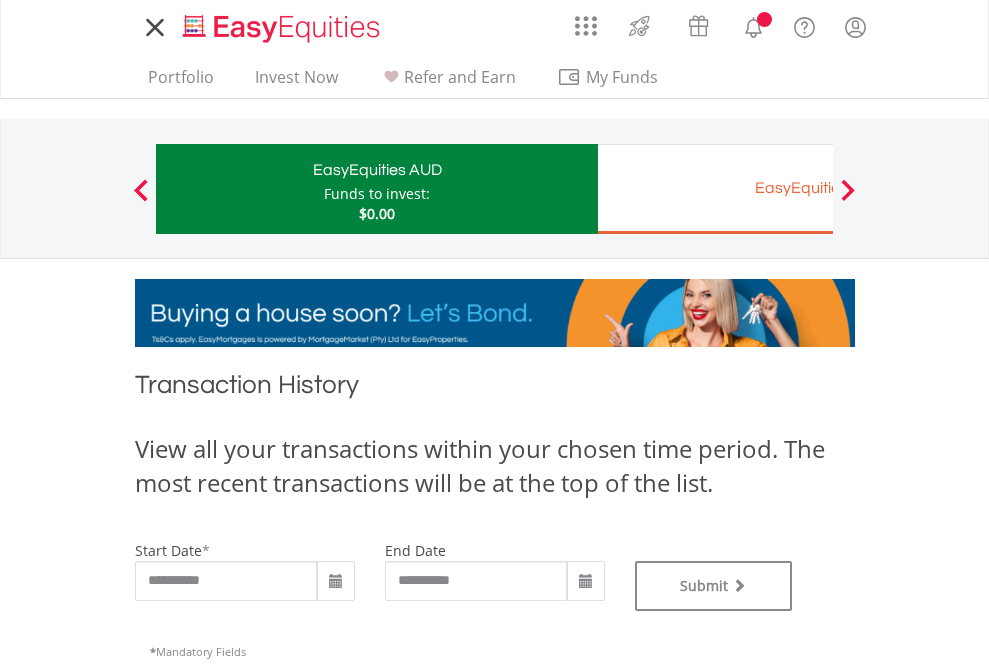 type on "**********" 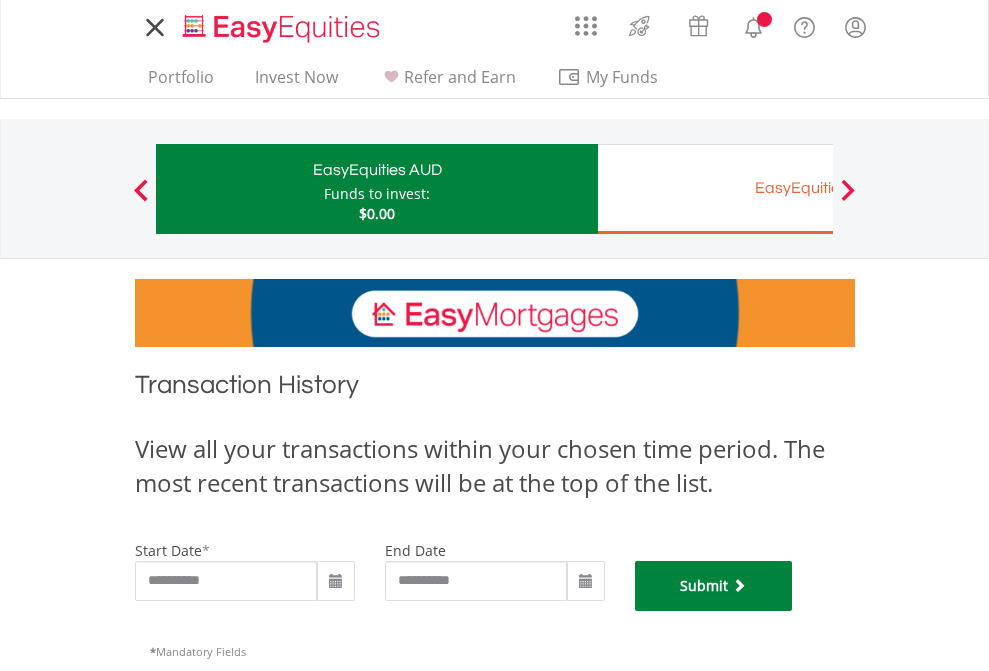 click on "Submit" at bounding box center (714, 586) 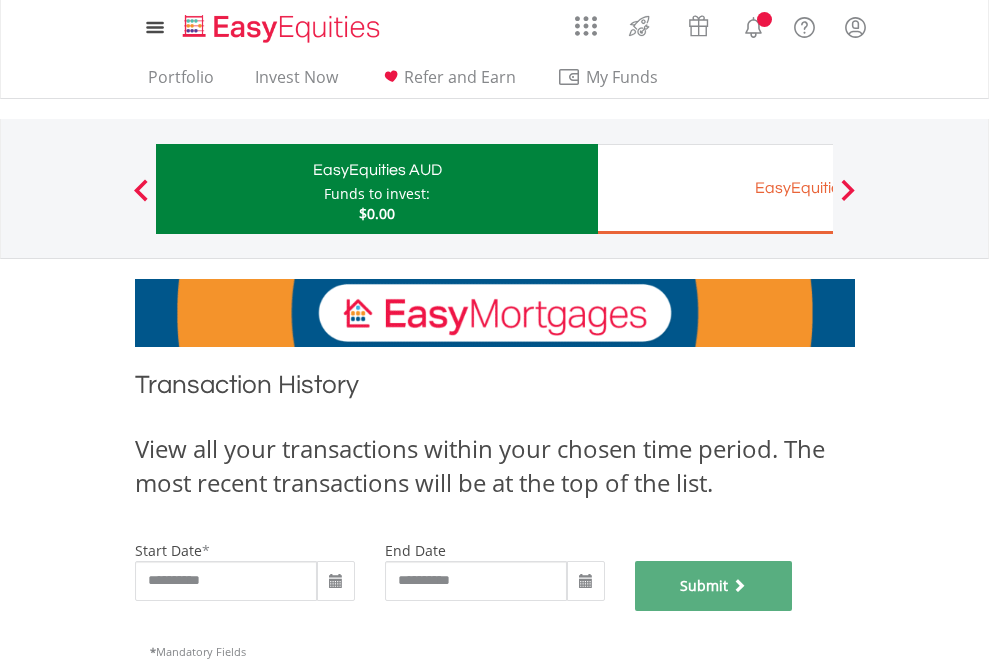 scroll, scrollTop: 811, scrollLeft: 0, axis: vertical 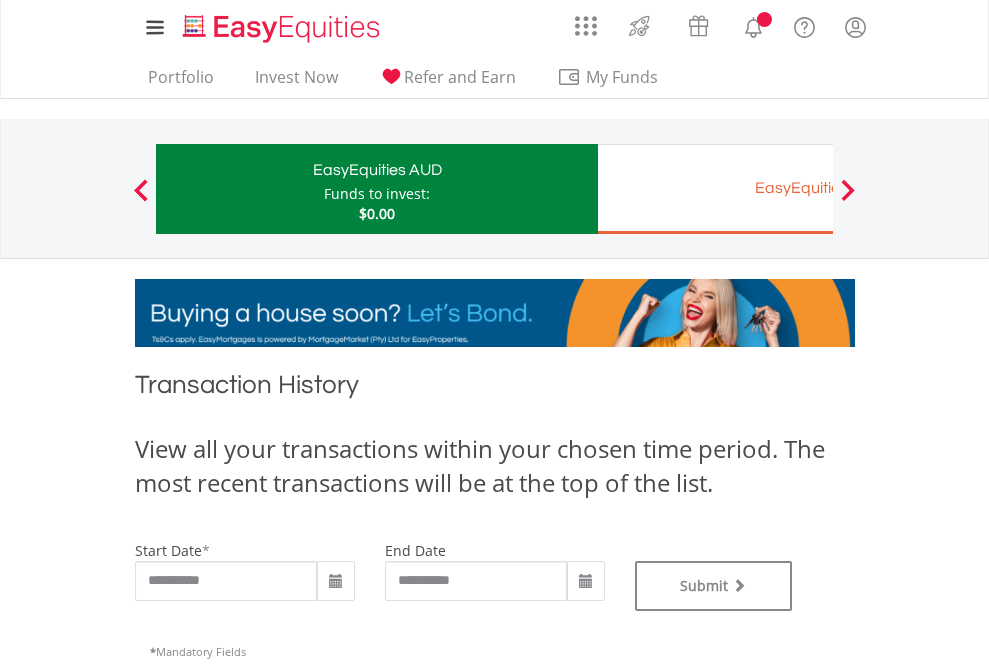 click on "EasyEquities EUR" at bounding box center (818, 188) 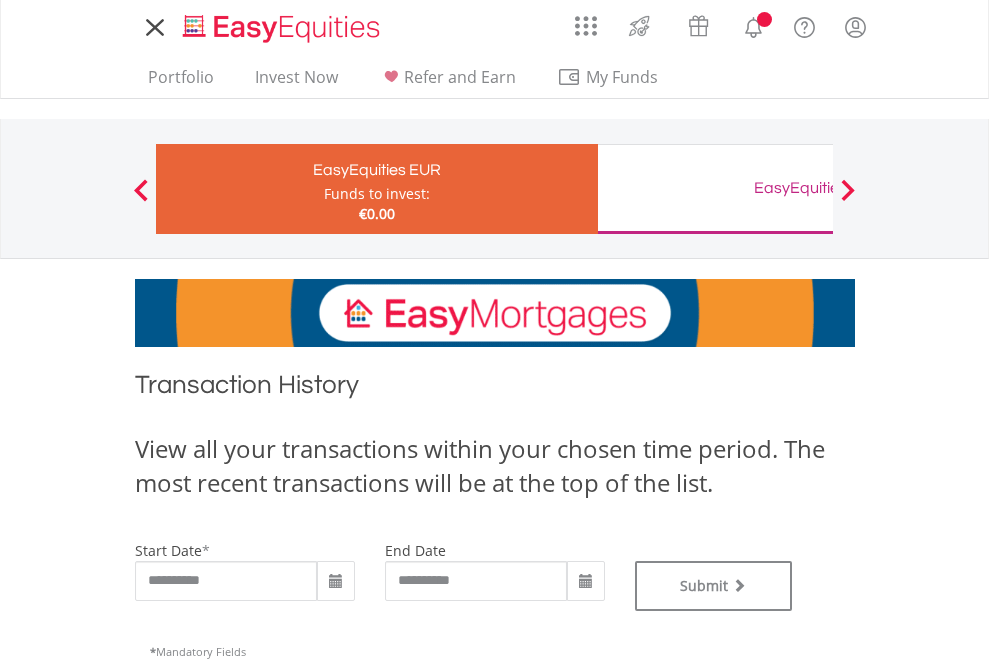 scroll, scrollTop: 0, scrollLeft: 0, axis: both 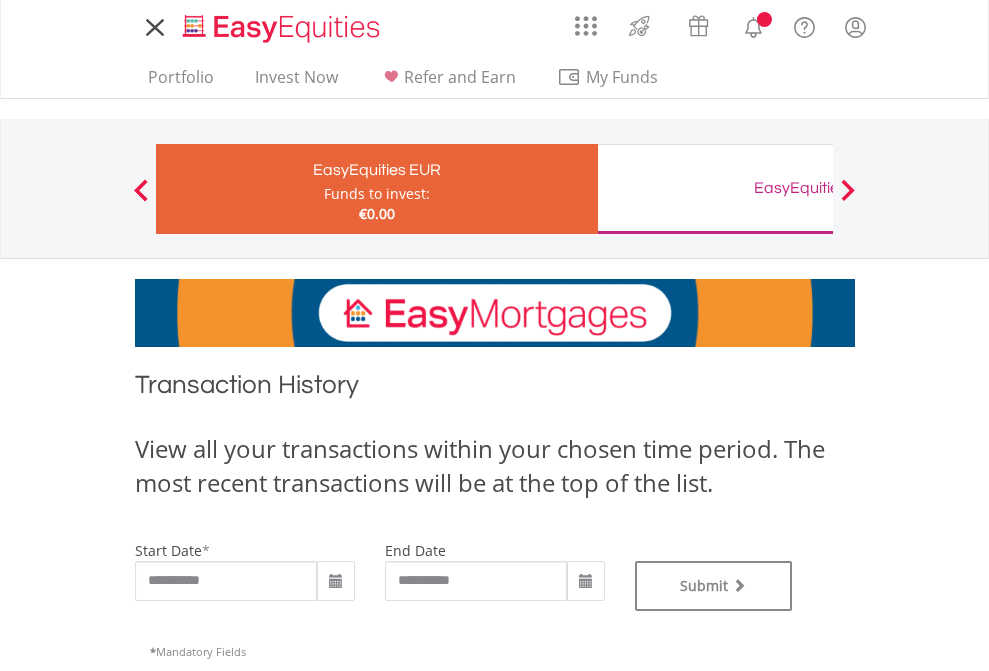 type on "**********" 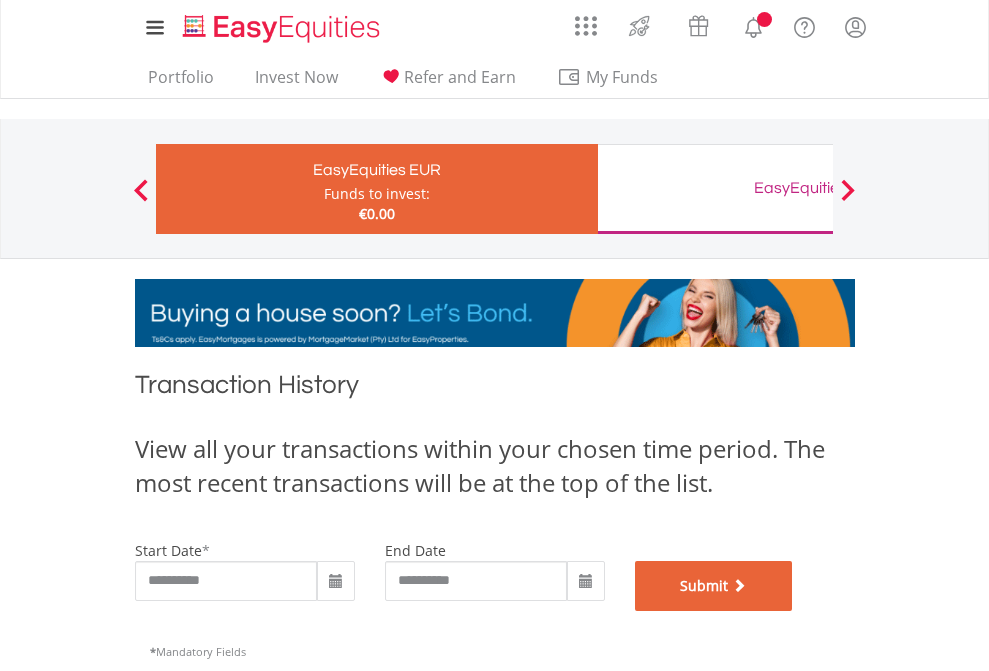 click on "Submit" at bounding box center (714, 586) 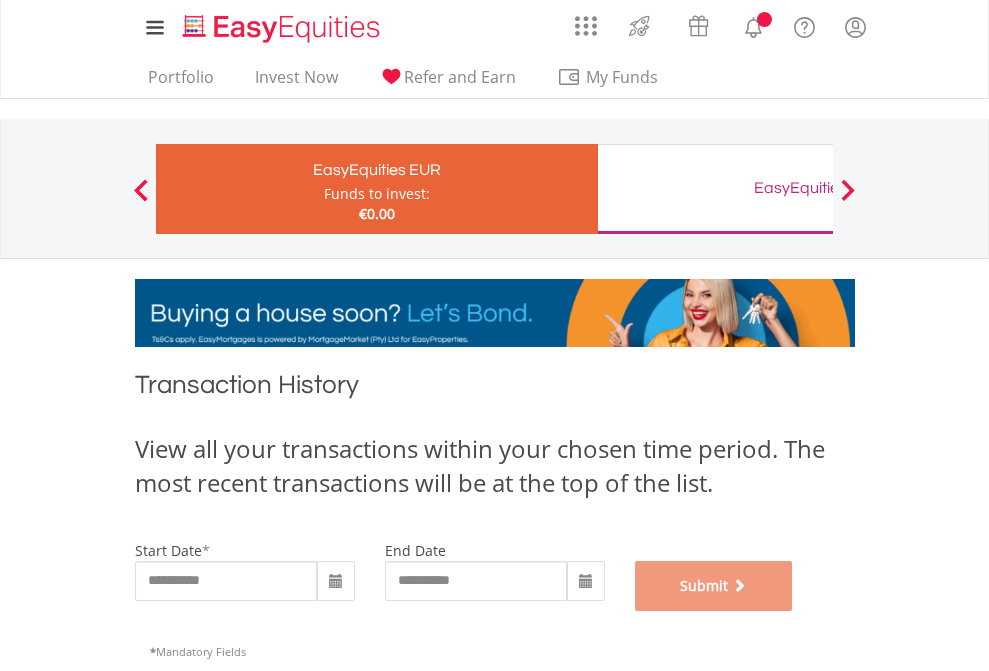 scroll, scrollTop: 811, scrollLeft: 0, axis: vertical 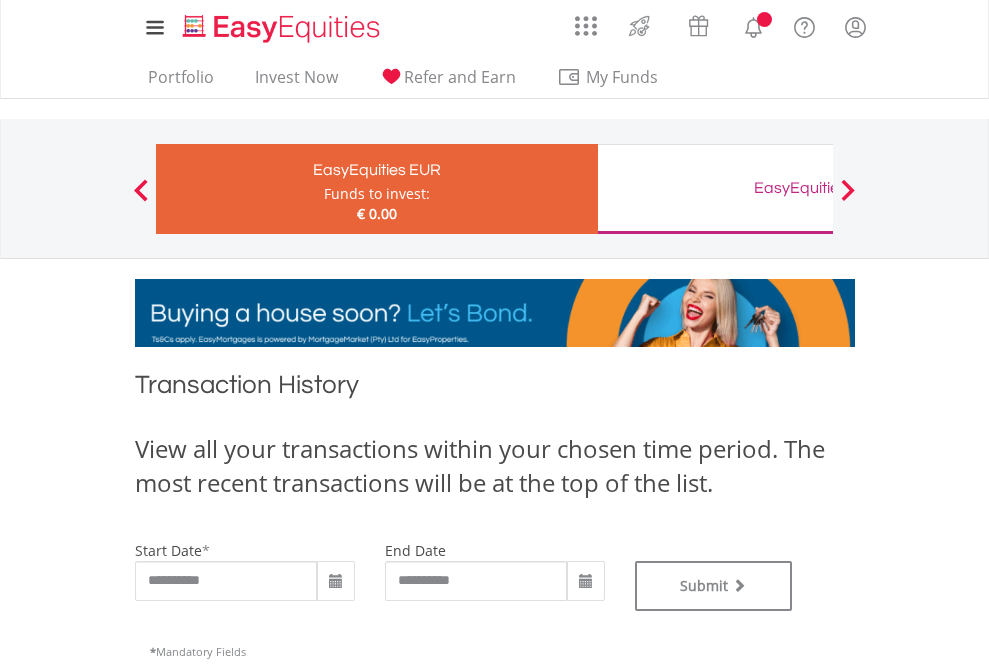 click on "EasyEquities GBP" at bounding box center [818, 188] 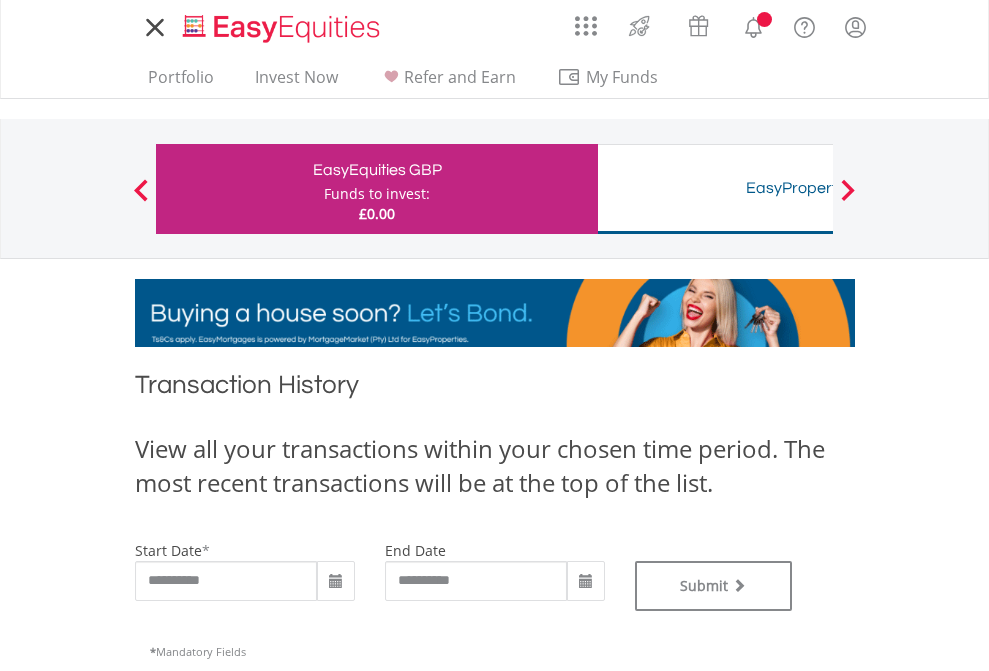scroll, scrollTop: 0, scrollLeft: 0, axis: both 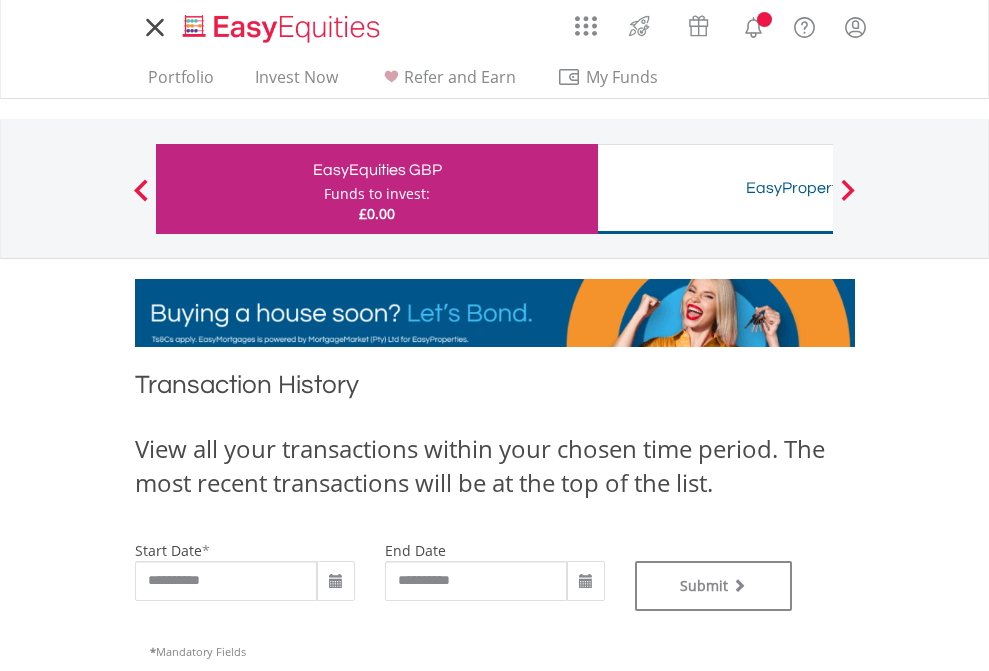 type on "**********" 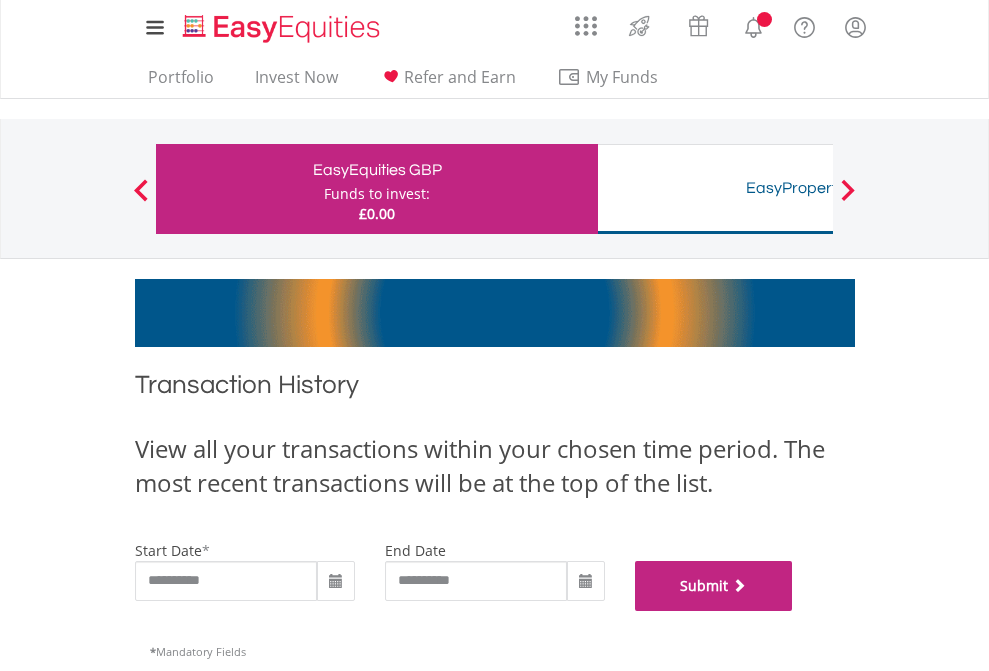 click on "Submit" at bounding box center [714, 586] 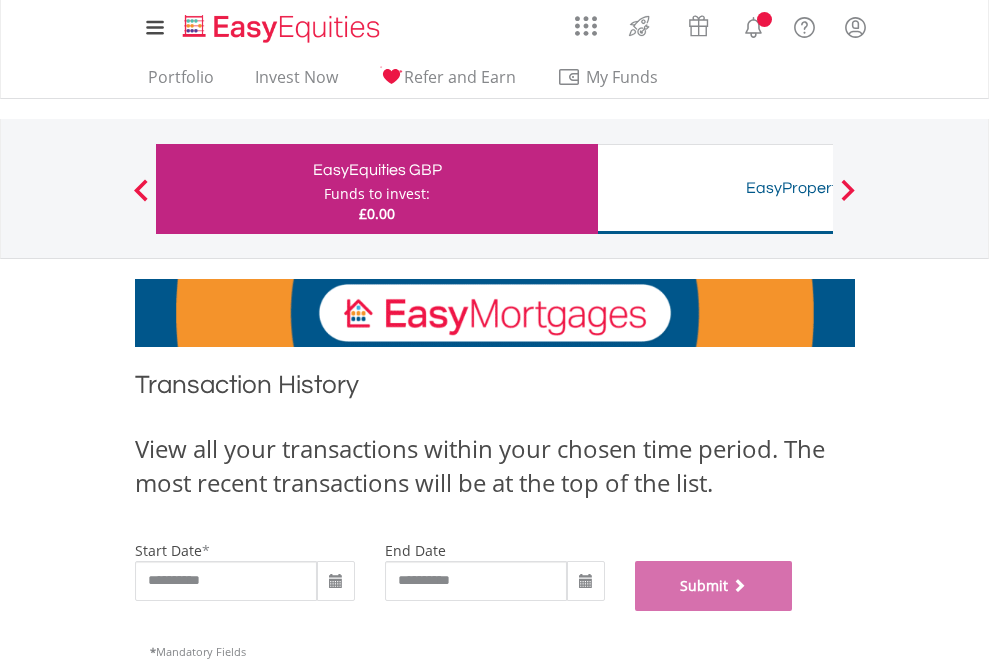 scroll, scrollTop: 811, scrollLeft: 0, axis: vertical 